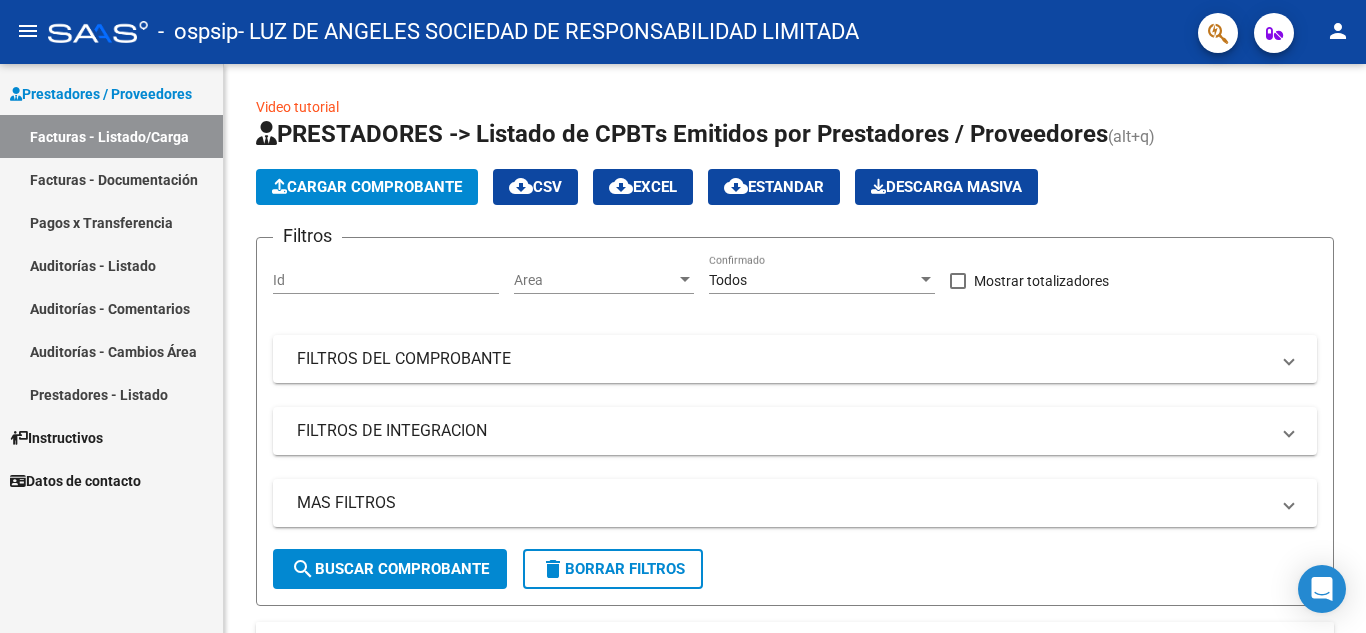 scroll, scrollTop: 0, scrollLeft: 0, axis: both 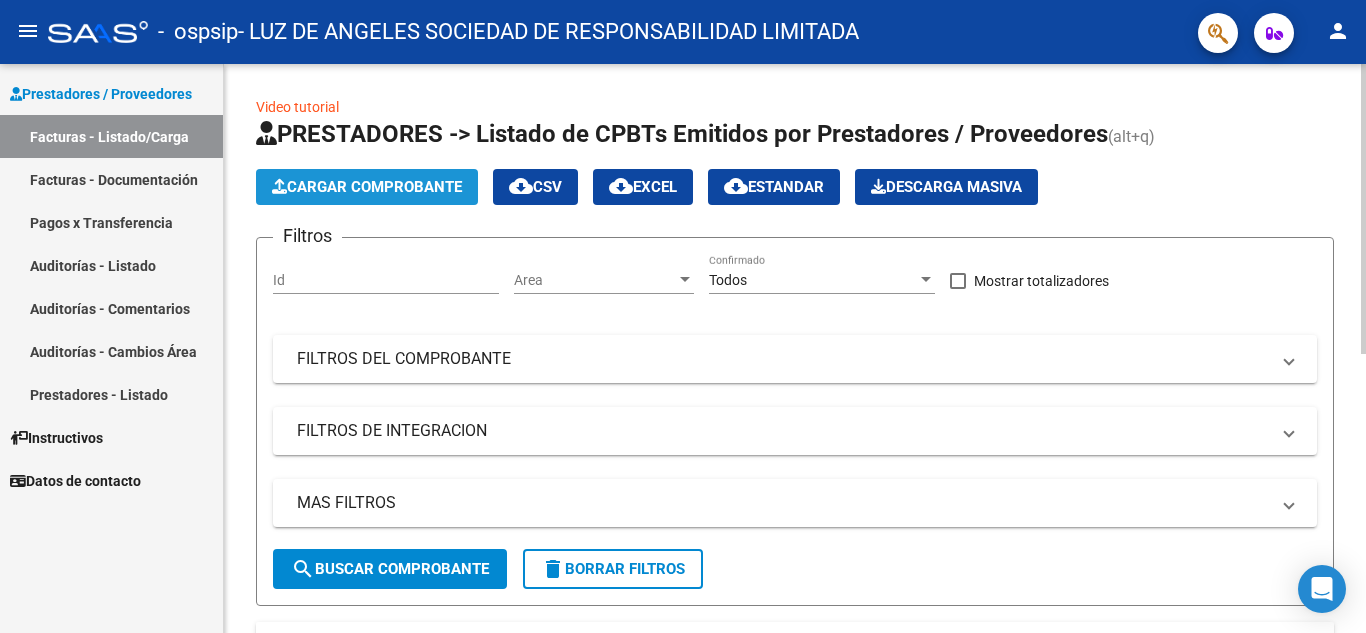click on "Cargar Comprobante" 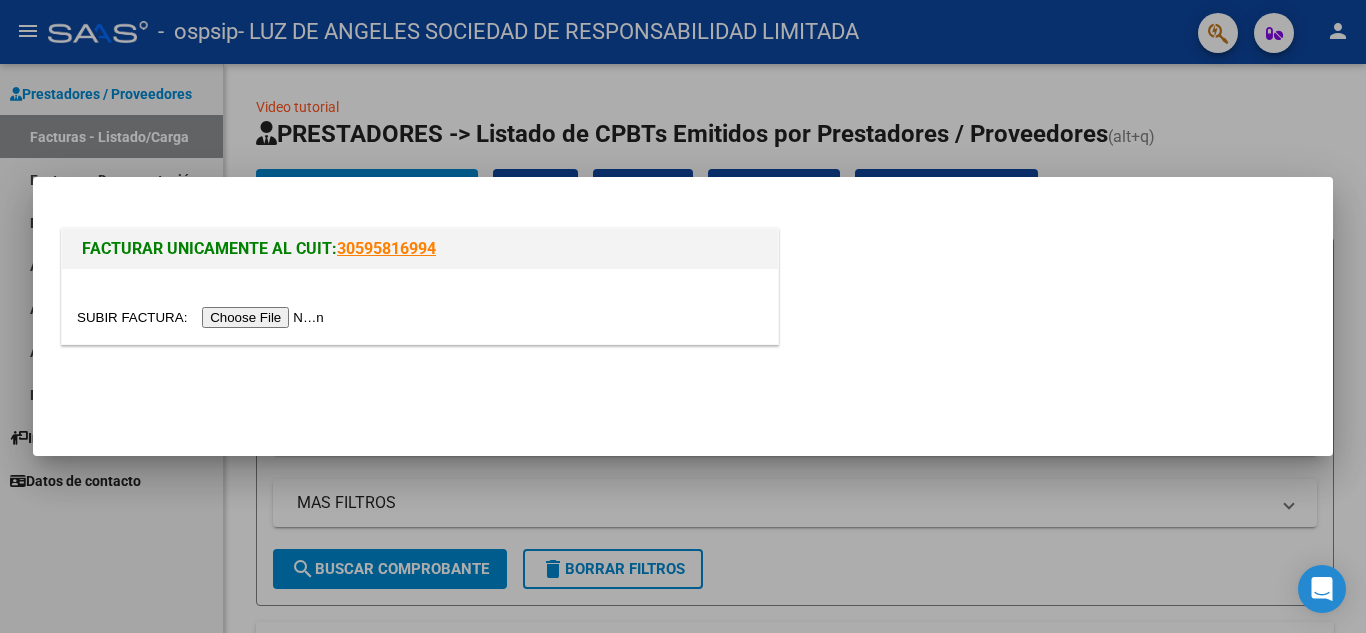 click at bounding box center [203, 317] 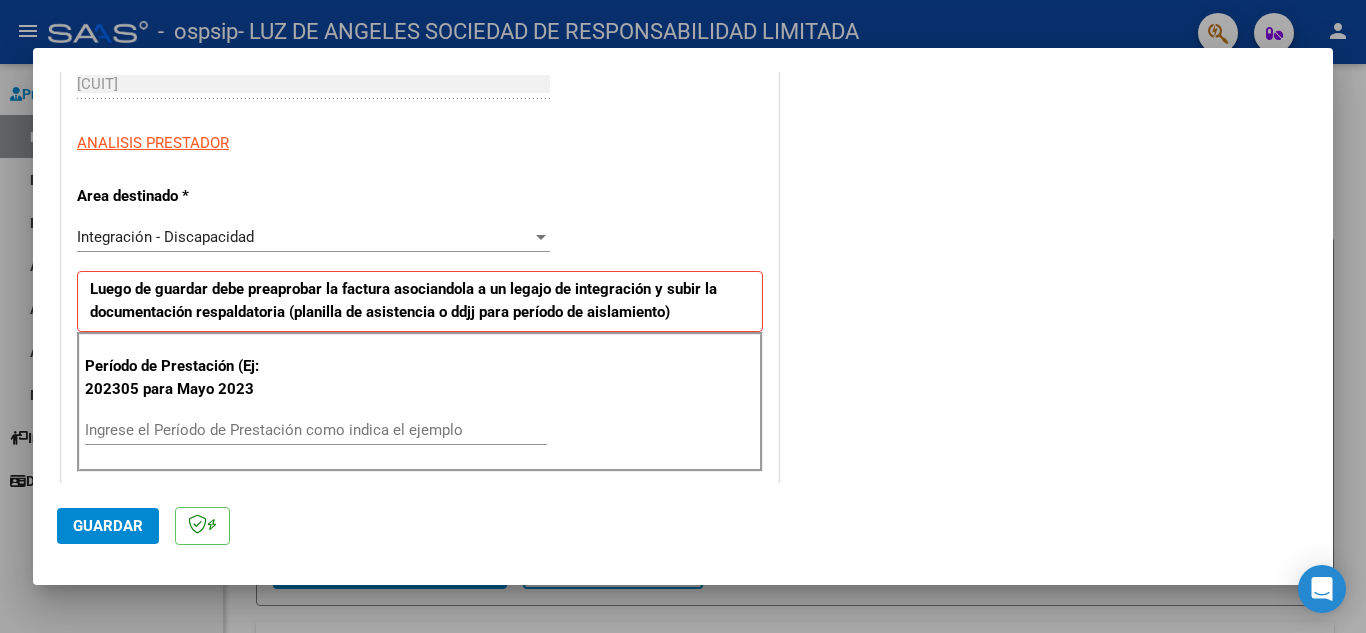 scroll, scrollTop: 325, scrollLeft: 0, axis: vertical 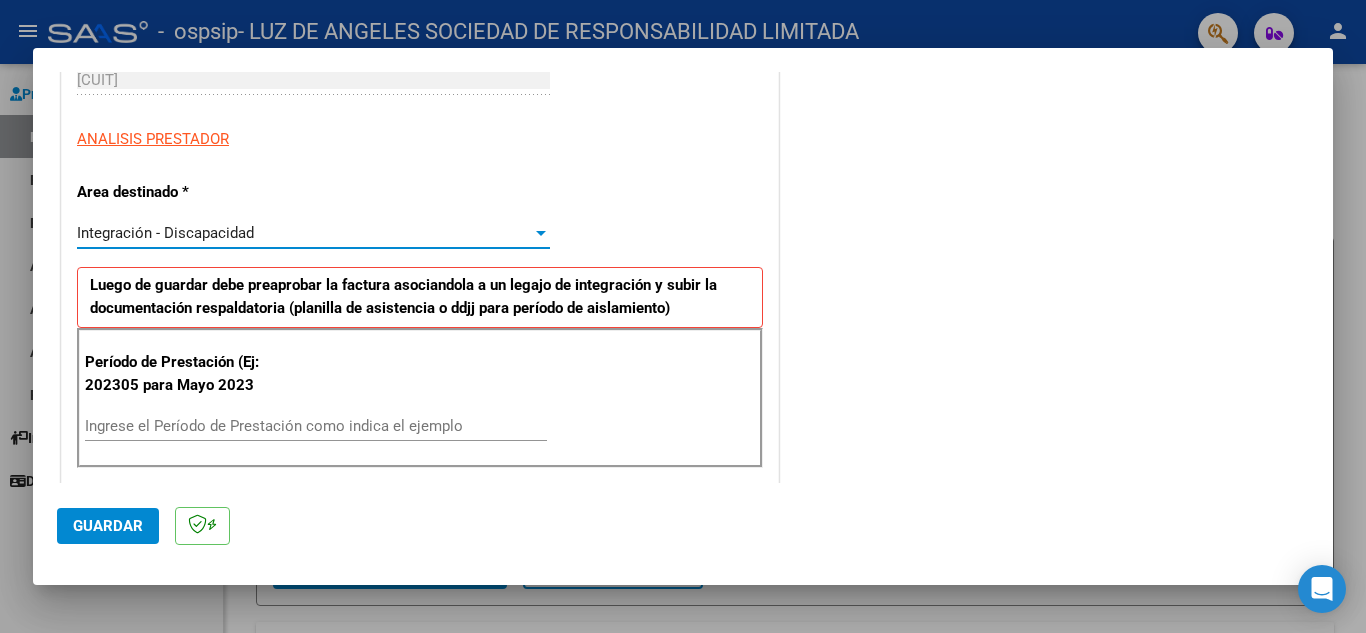 click at bounding box center (541, 233) 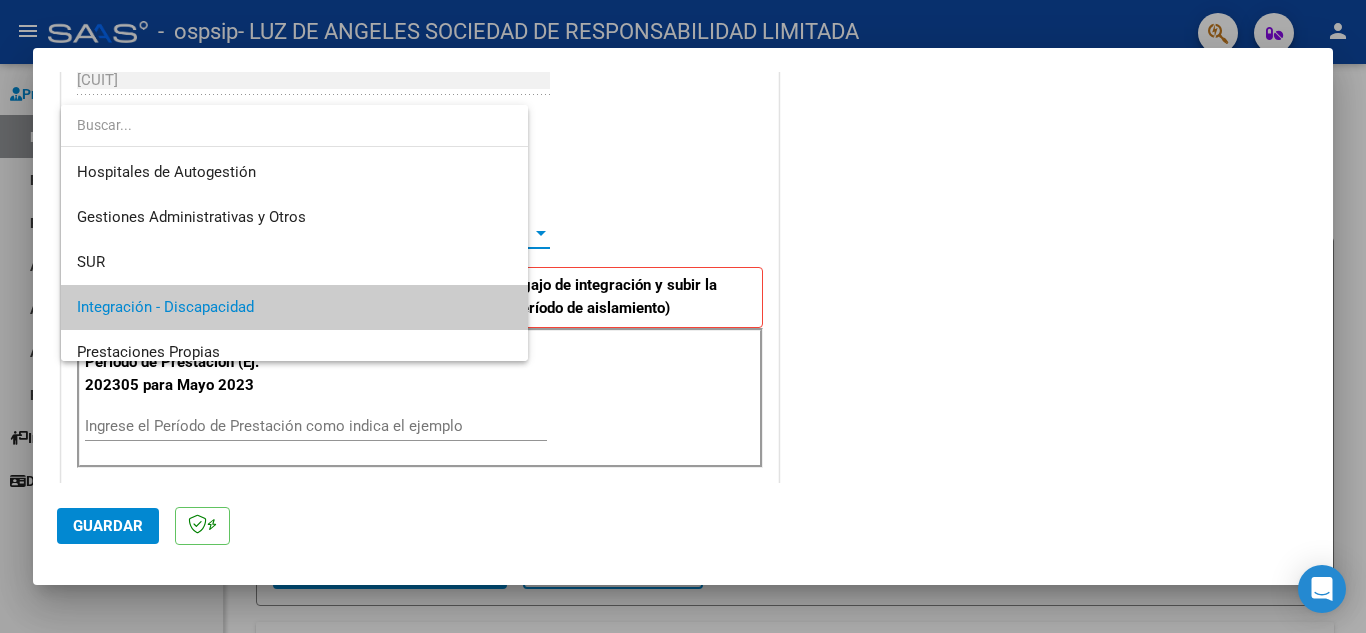 scroll, scrollTop: 75, scrollLeft: 0, axis: vertical 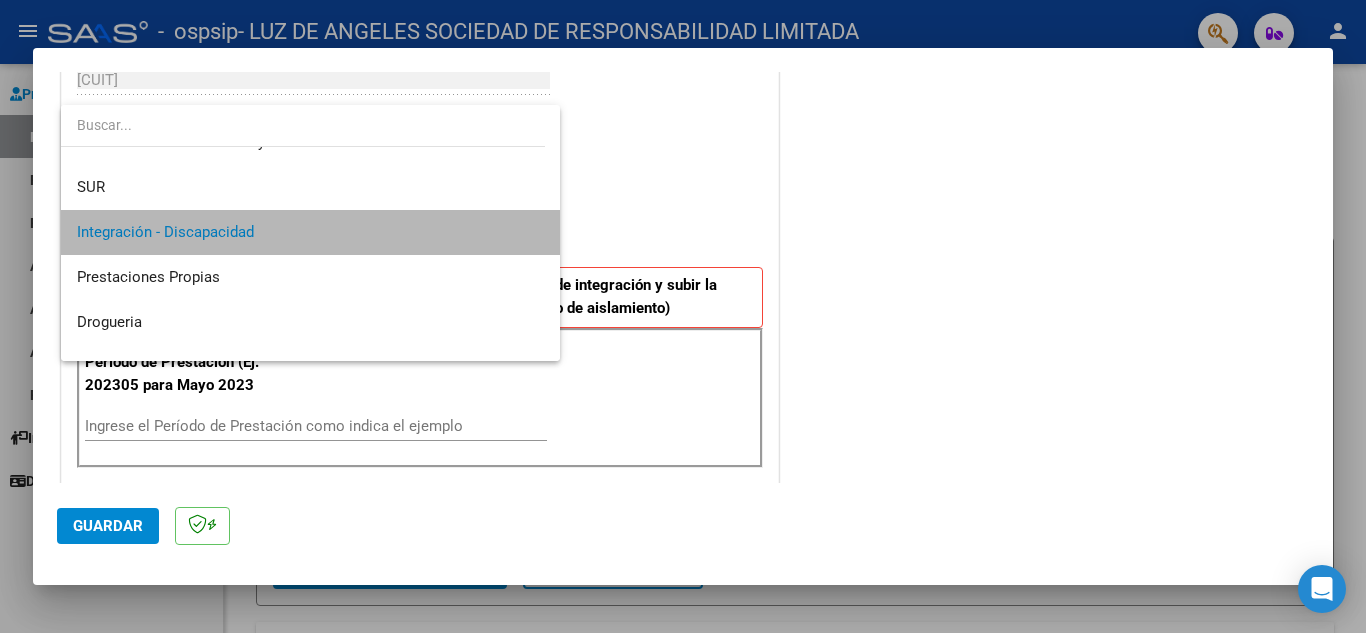 click on "Integración - Discapacidad" at bounding box center [310, 232] 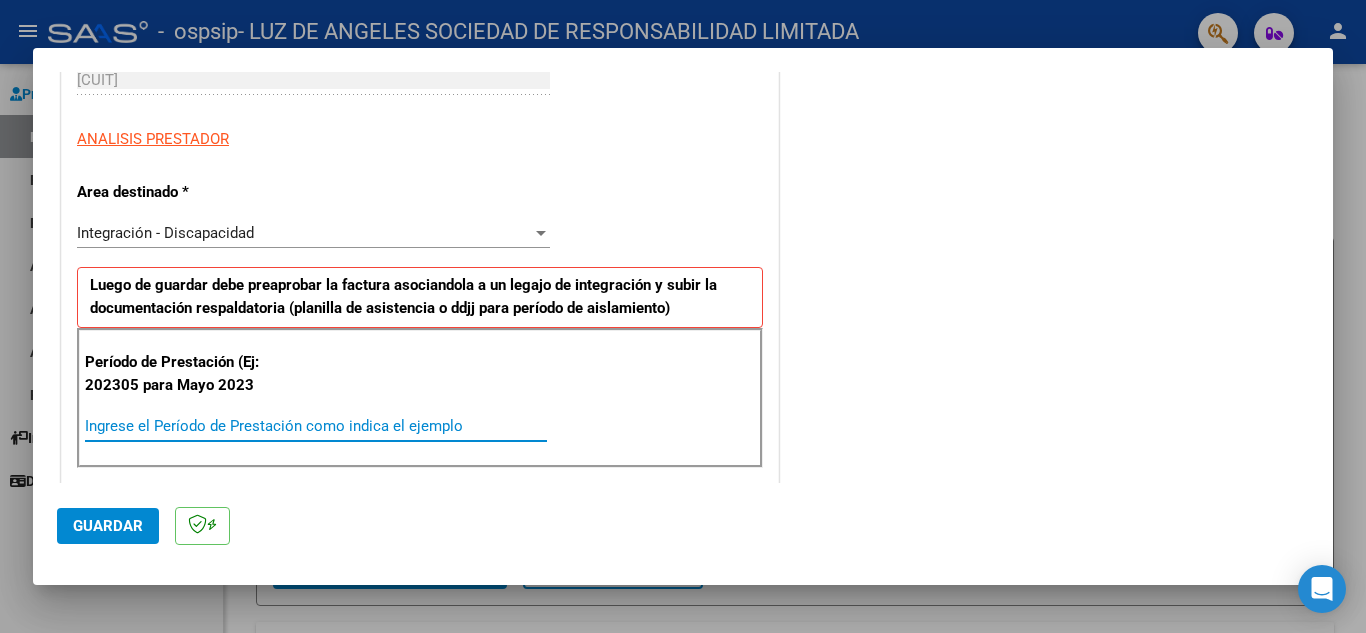 click on "Ingrese el Período de Prestación como indica el ejemplo" at bounding box center (316, 426) 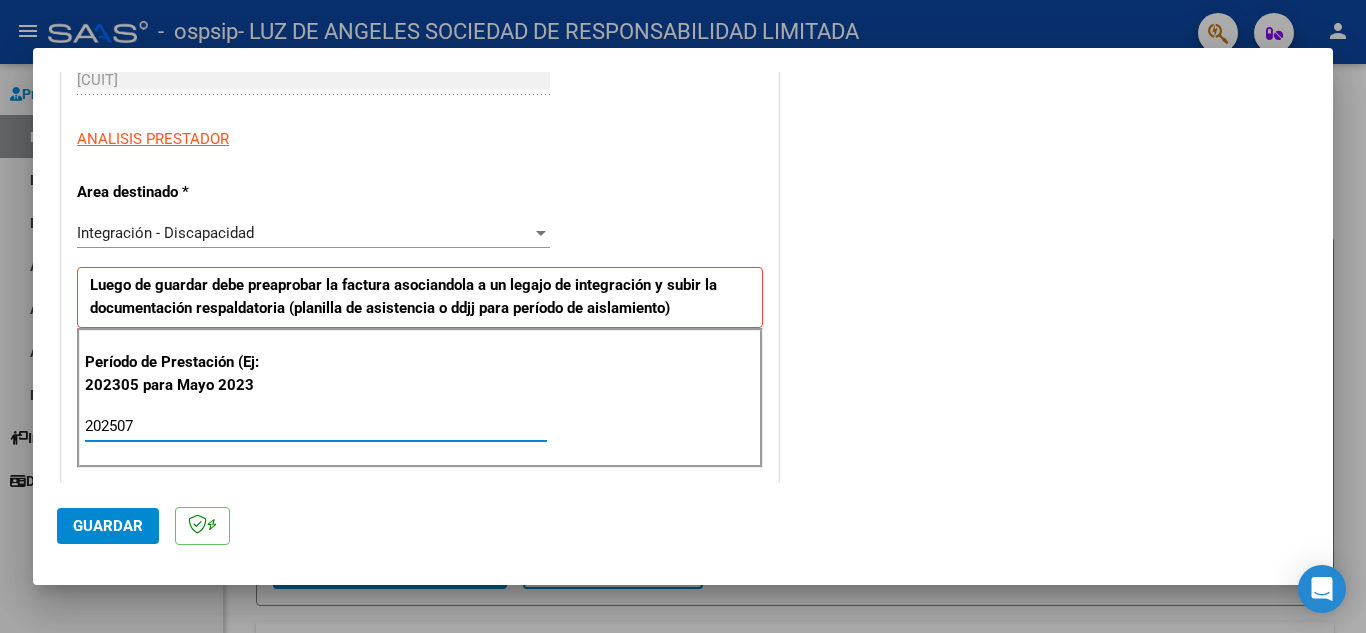 type on "202507" 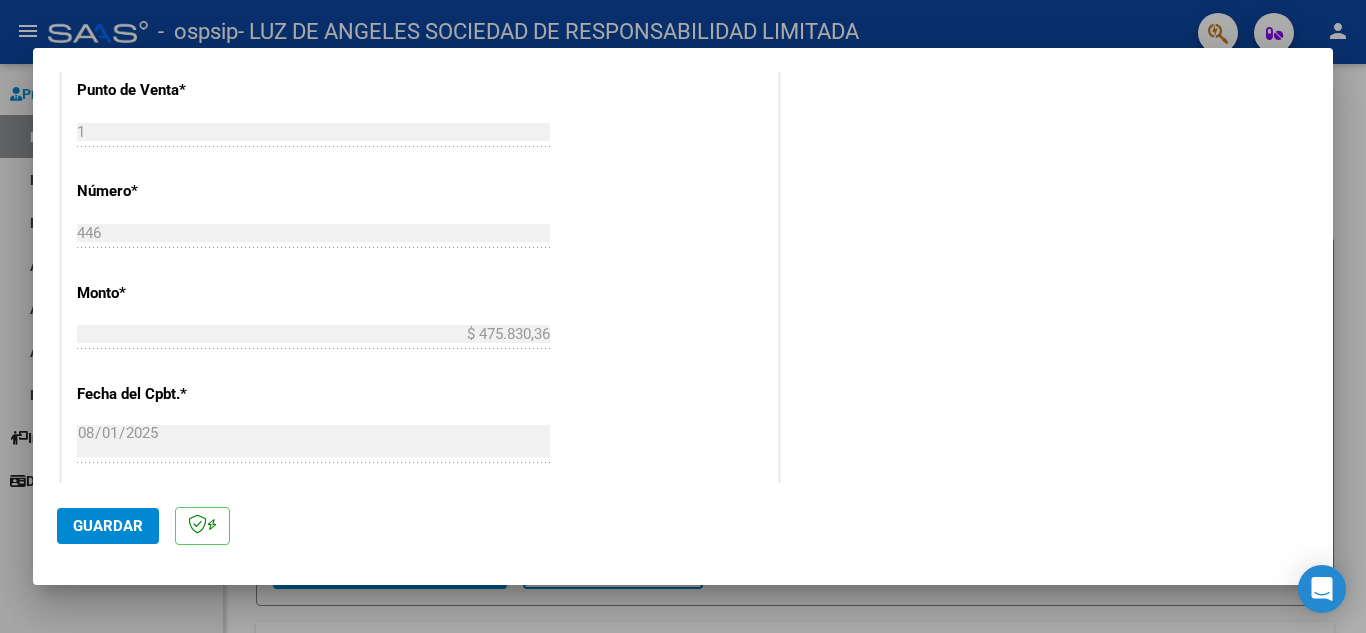 scroll, scrollTop: 880, scrollLeft: 0, axis: vertical 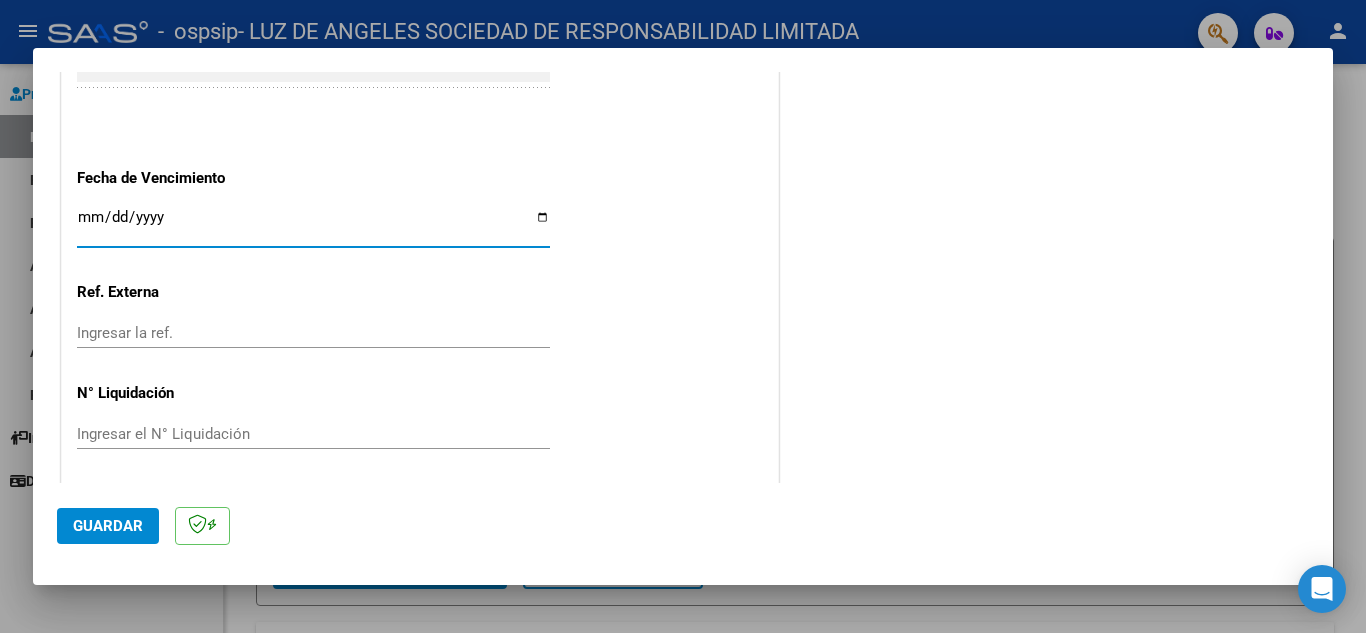 click on "Ingresar la fecha" at bounding box center (313, 225) 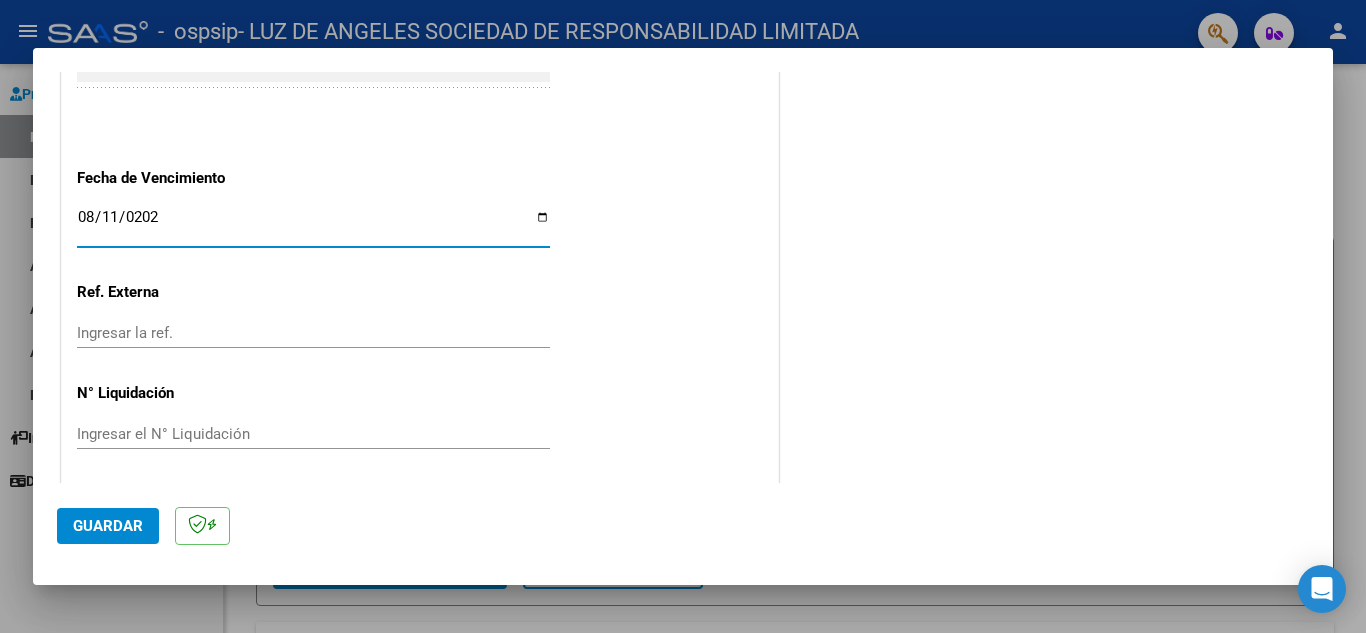 type on "2025-08-11" 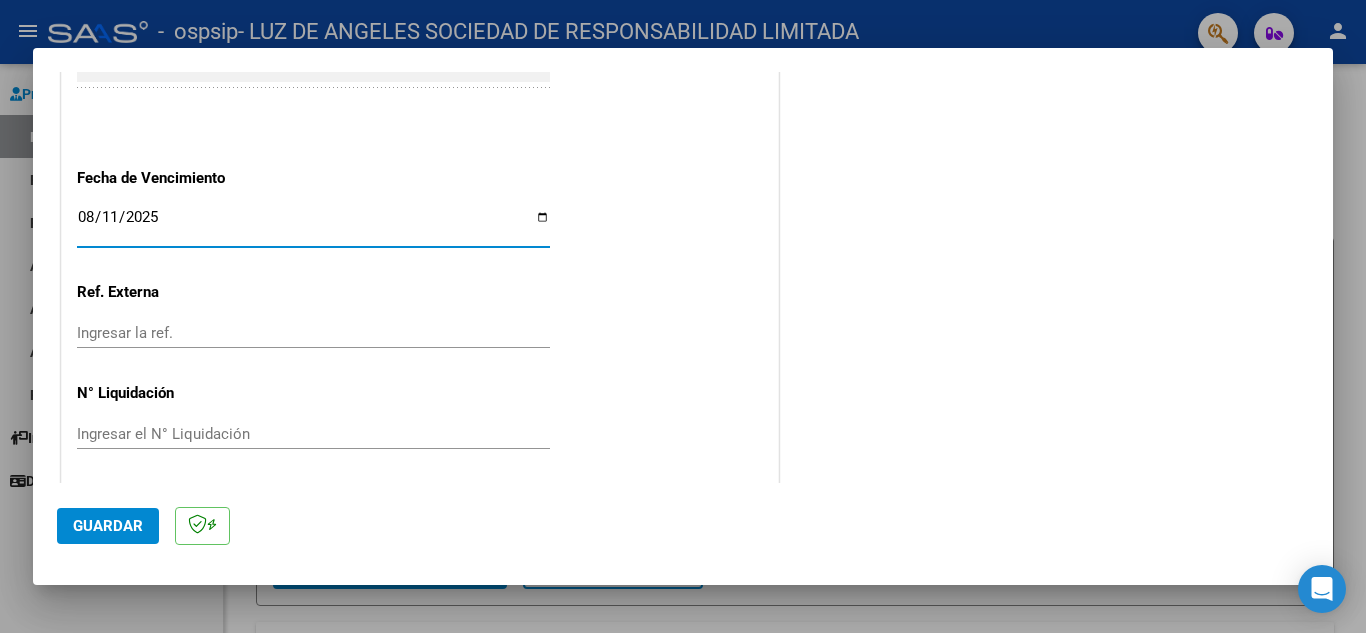 click on "Guardar" 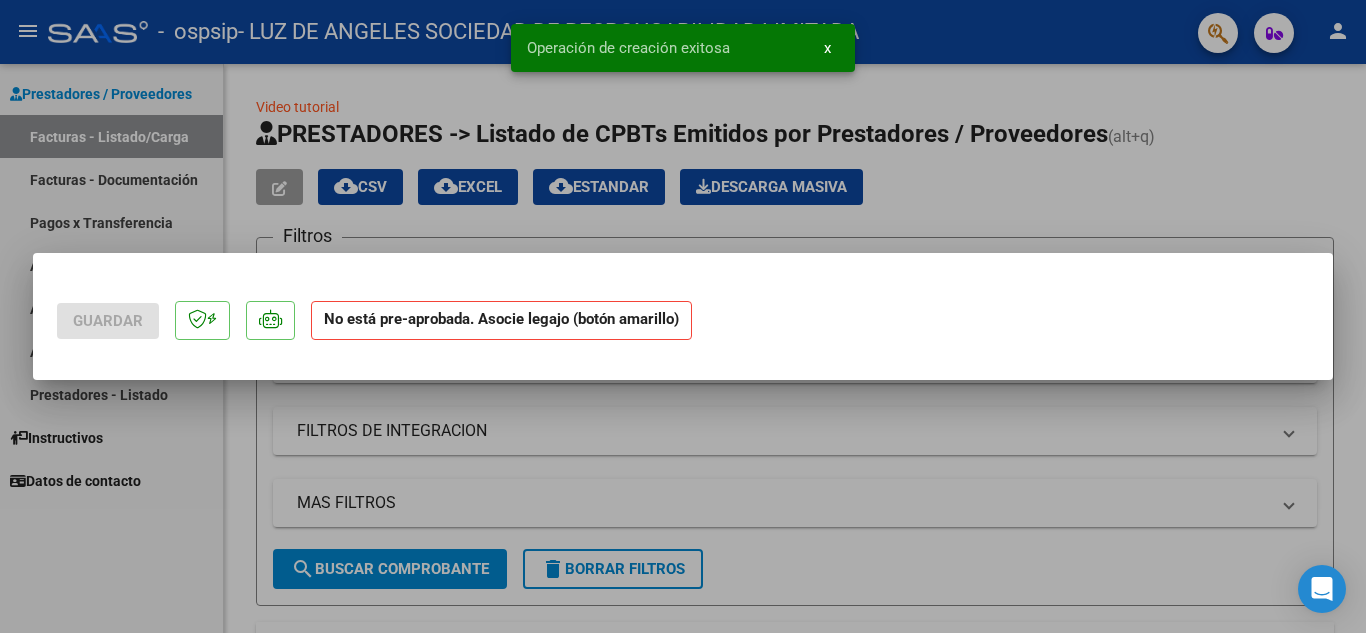 scroll, scrollTop: 0, scrollLeft: 0, axis: both 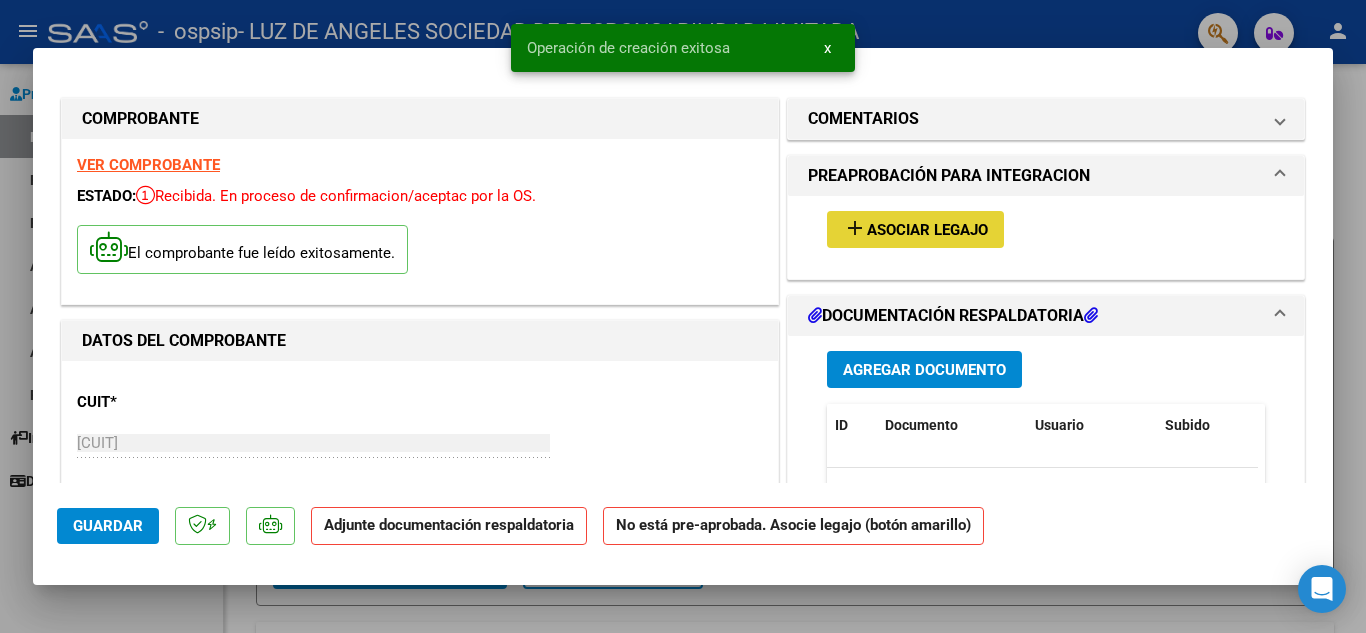 click on "add Asociar Legajo" at bounding box center [915, 229] 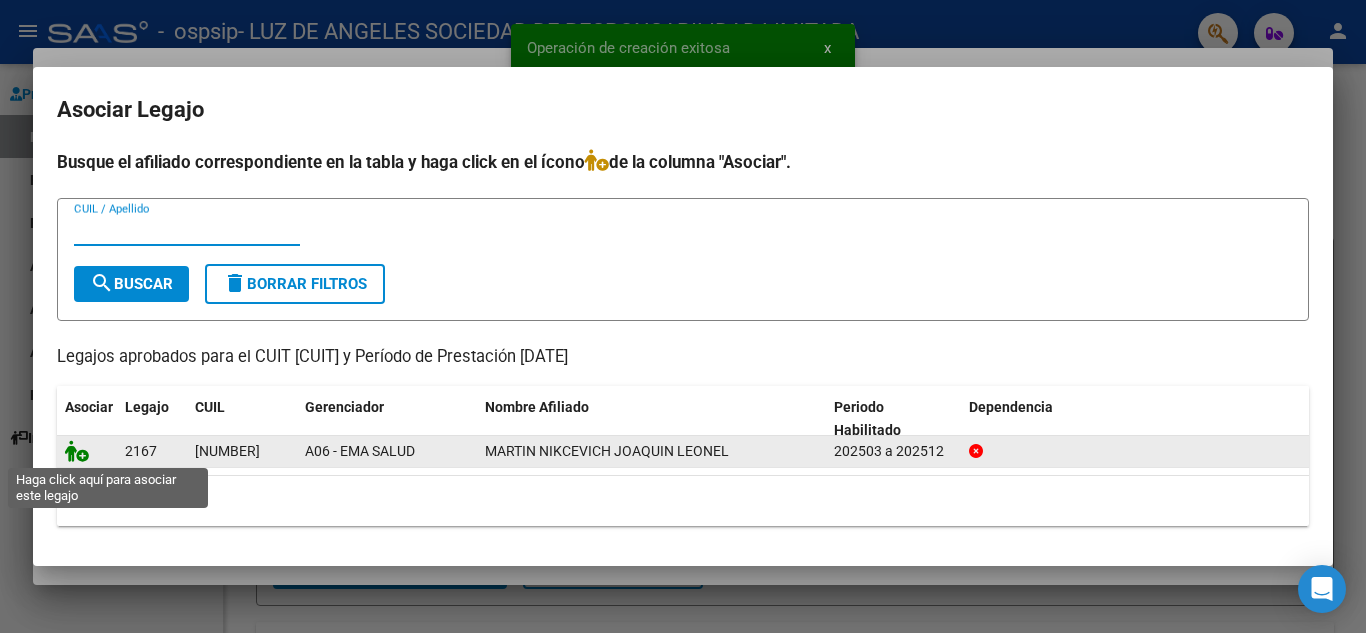 click 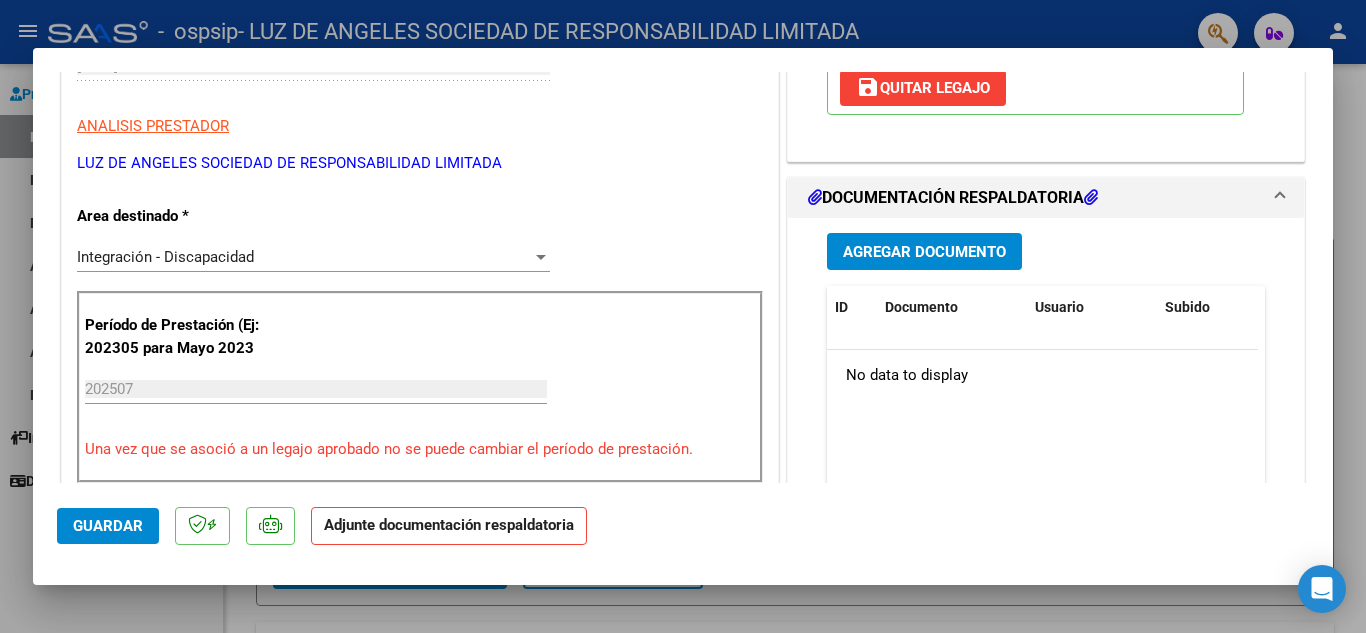 scroll, scrollTop: 382, scrollLeft: 0, axis: vertical 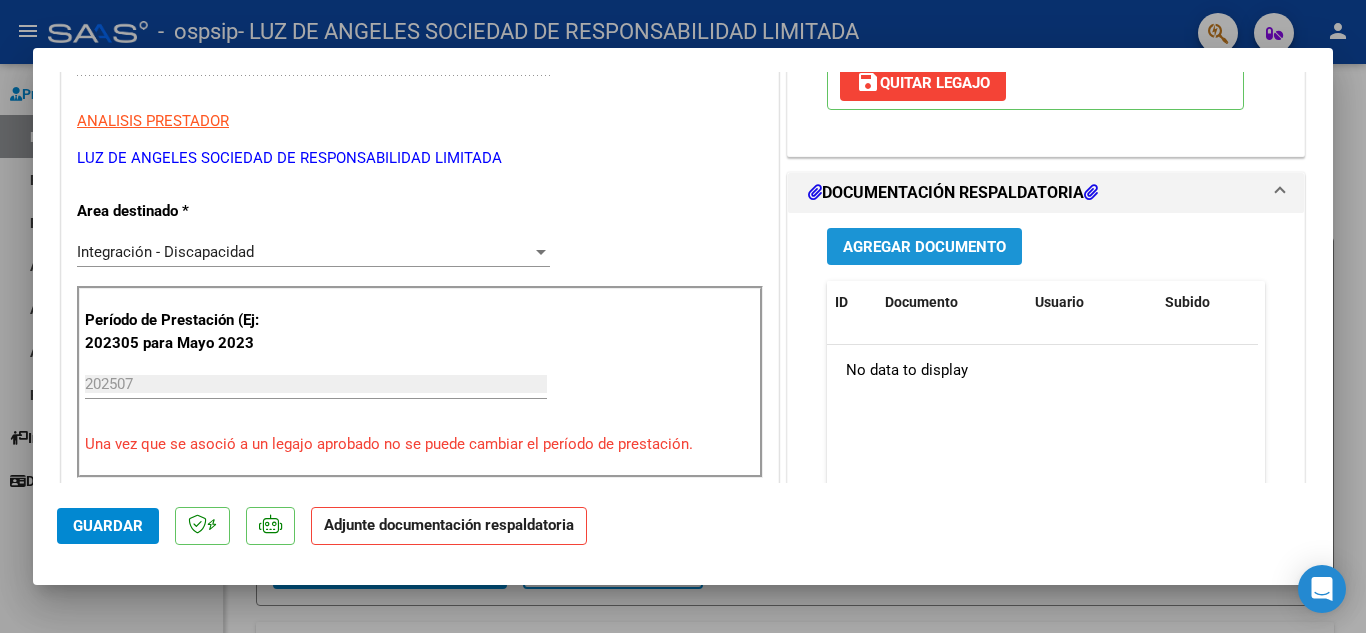 click on "Agregar Documento" at bounding box center (924, 246) 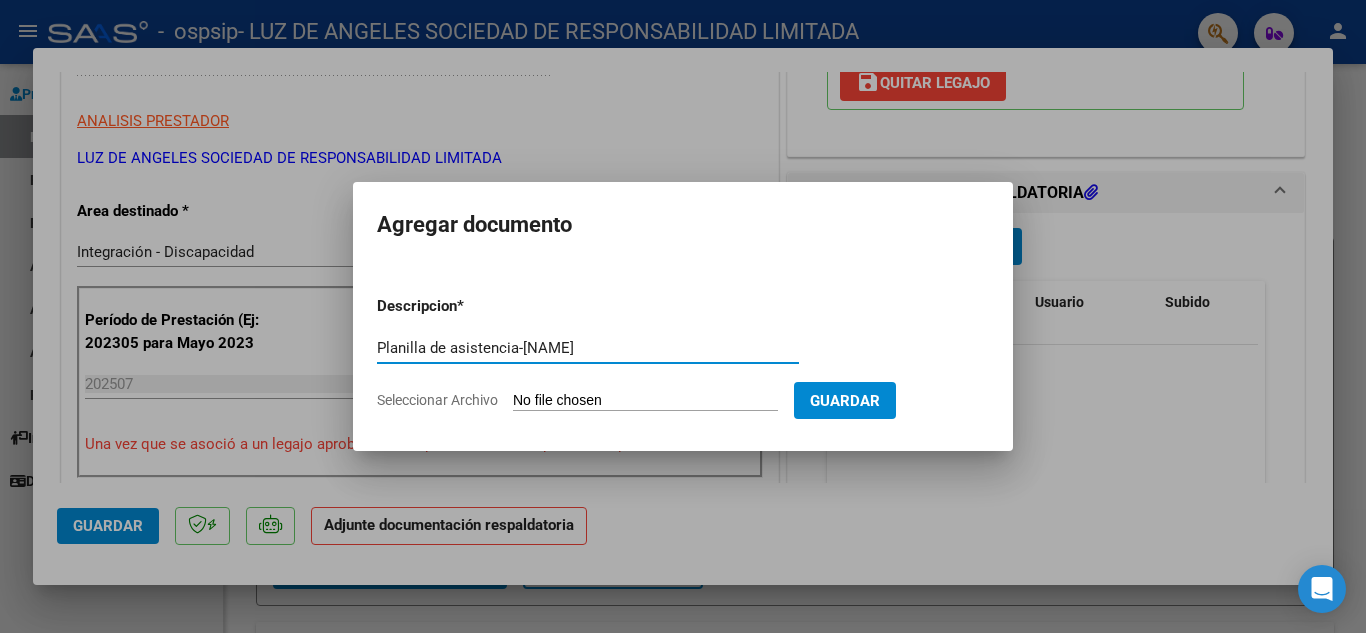 type on "Planilla de asistencia-[NAME]" 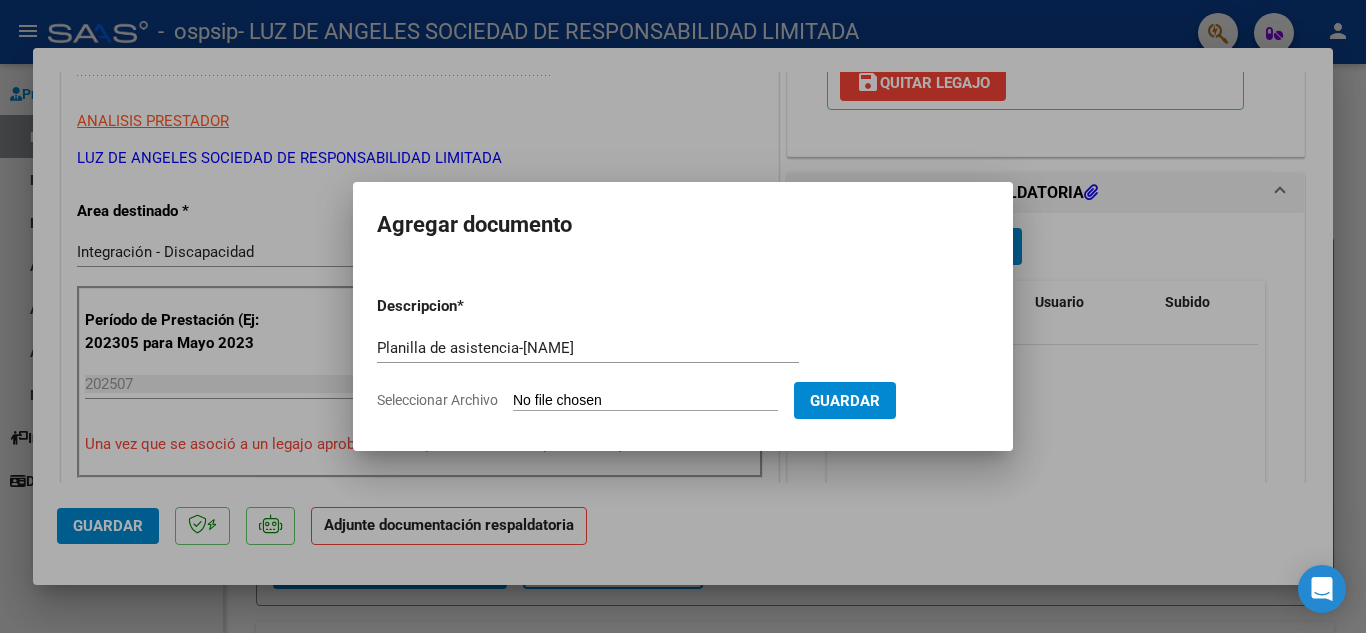 click on "Seleccionar Archivo" at bounding box center [645, 401] 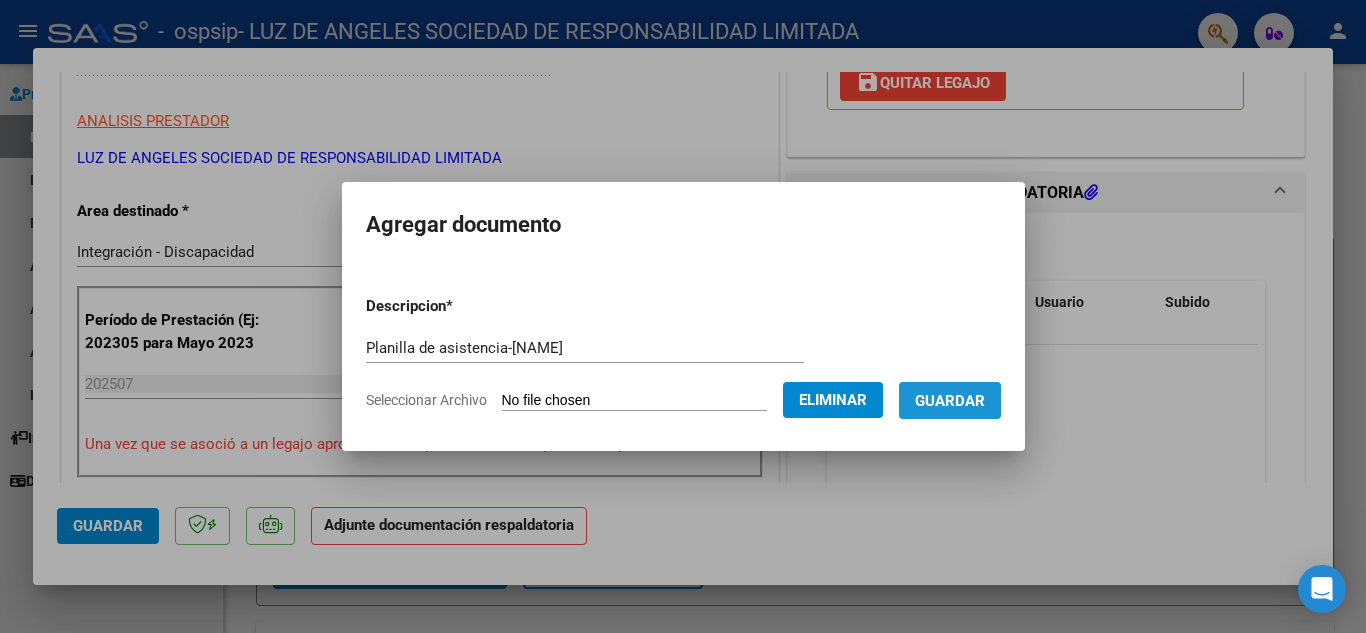 click on "Guardar" at bounding box center [950, 401] 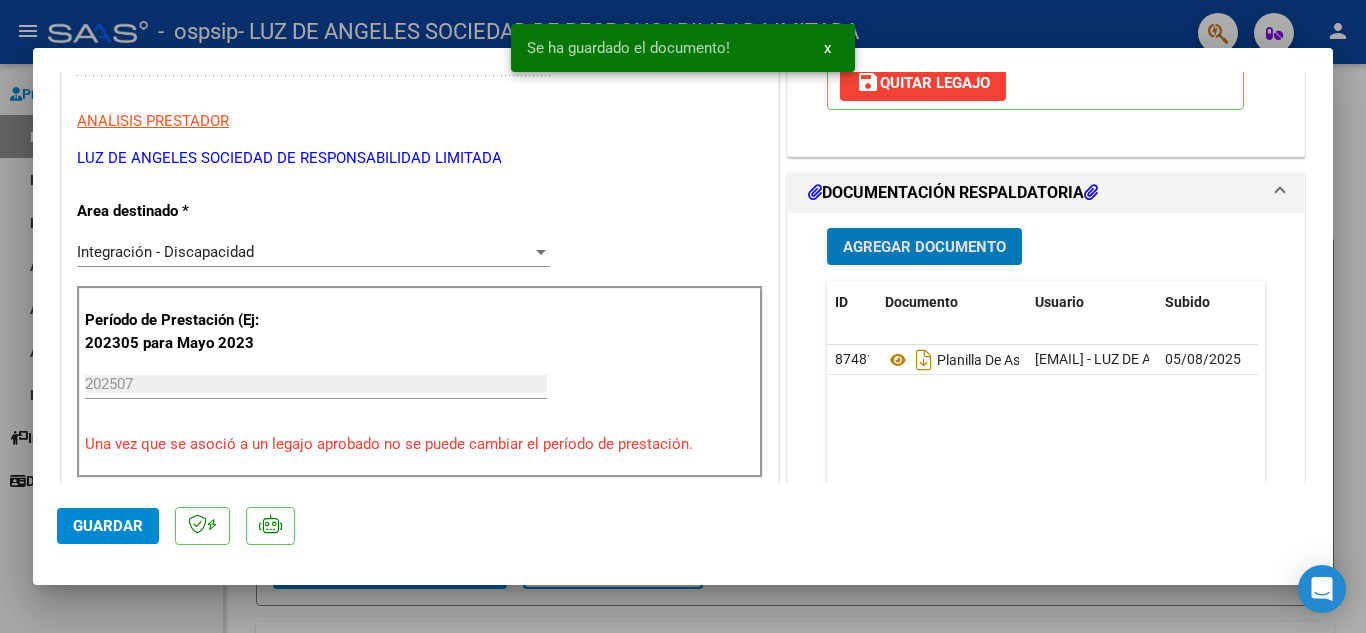 click on "Agregar Documento" at bounding box center (924, 247) 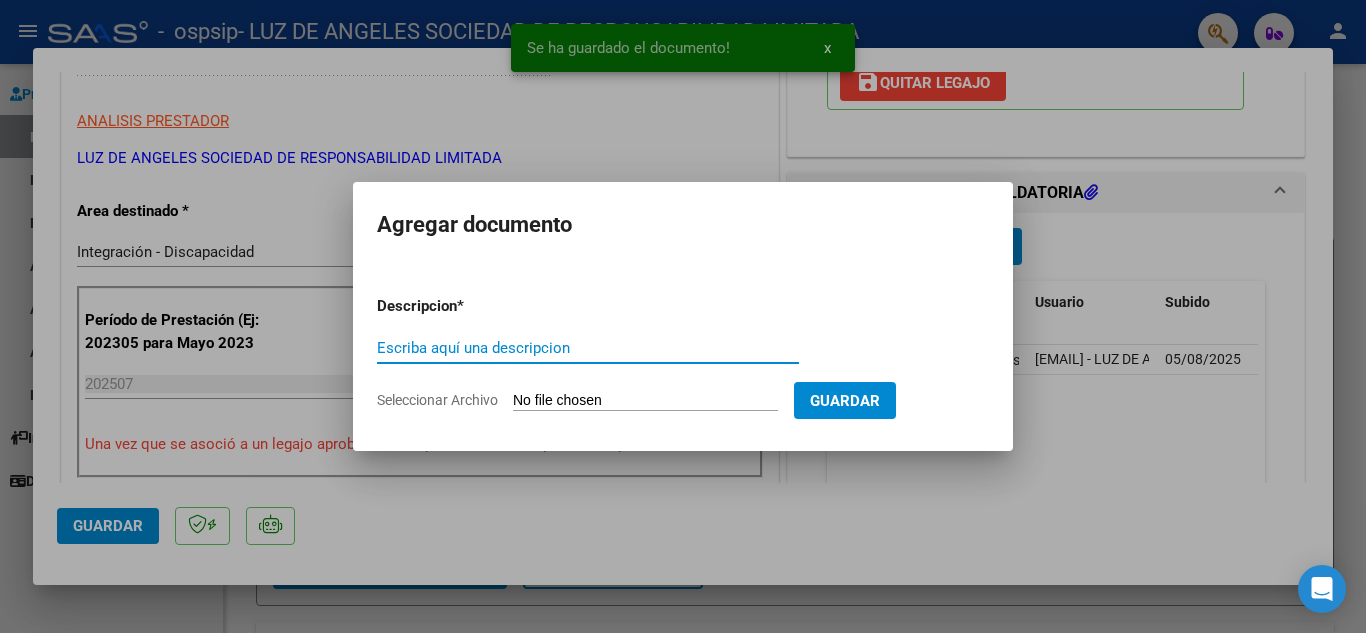 click on "Escriba aquí una descripcion" at bounding box center [588, 348] 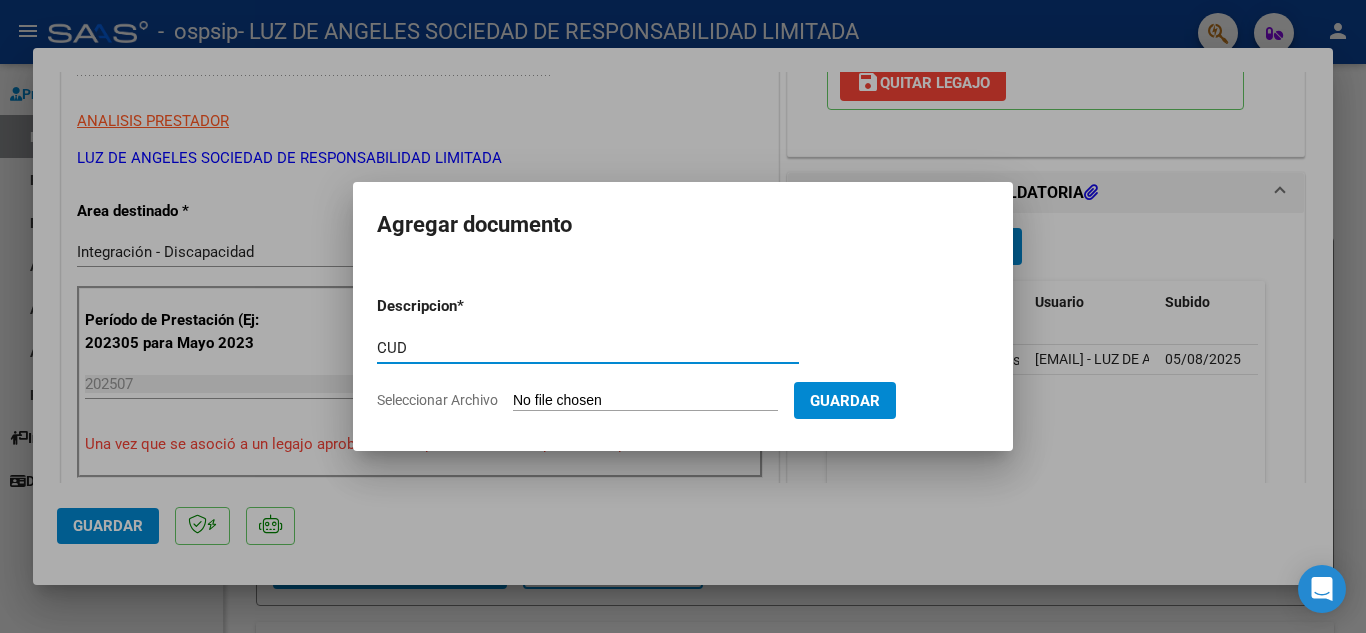 type on "CUD" 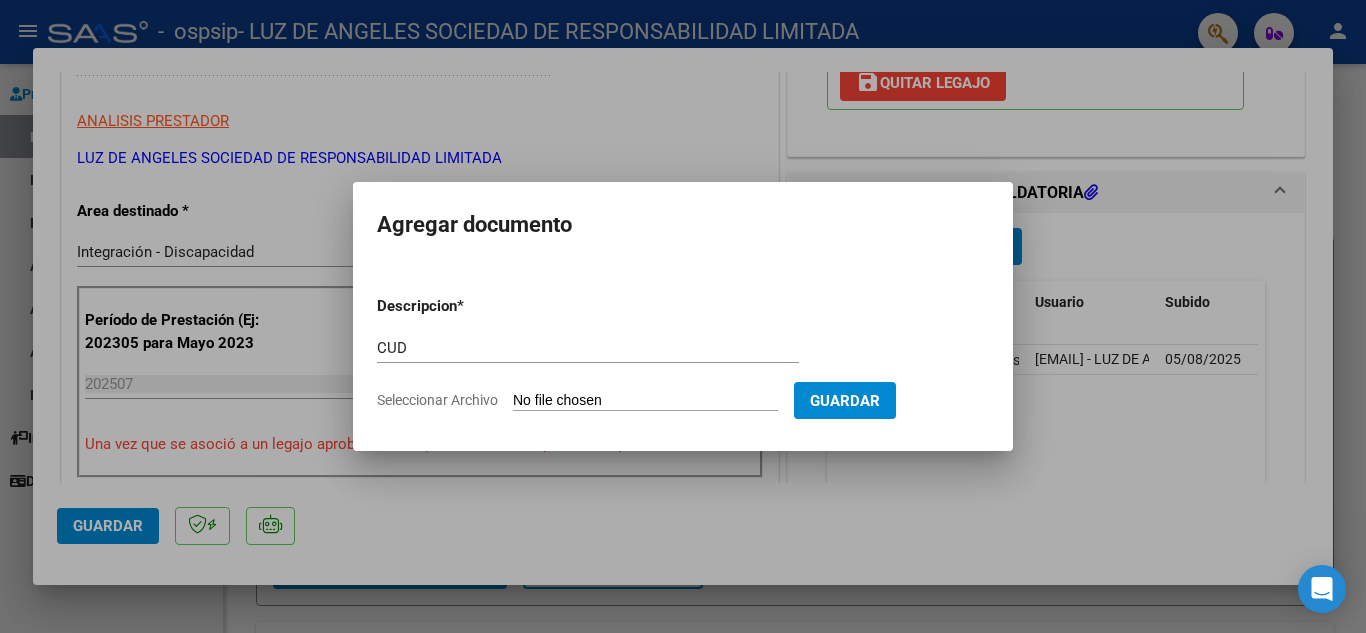 click on "Seleccionar Archivo" at bounding box center [645, 401] 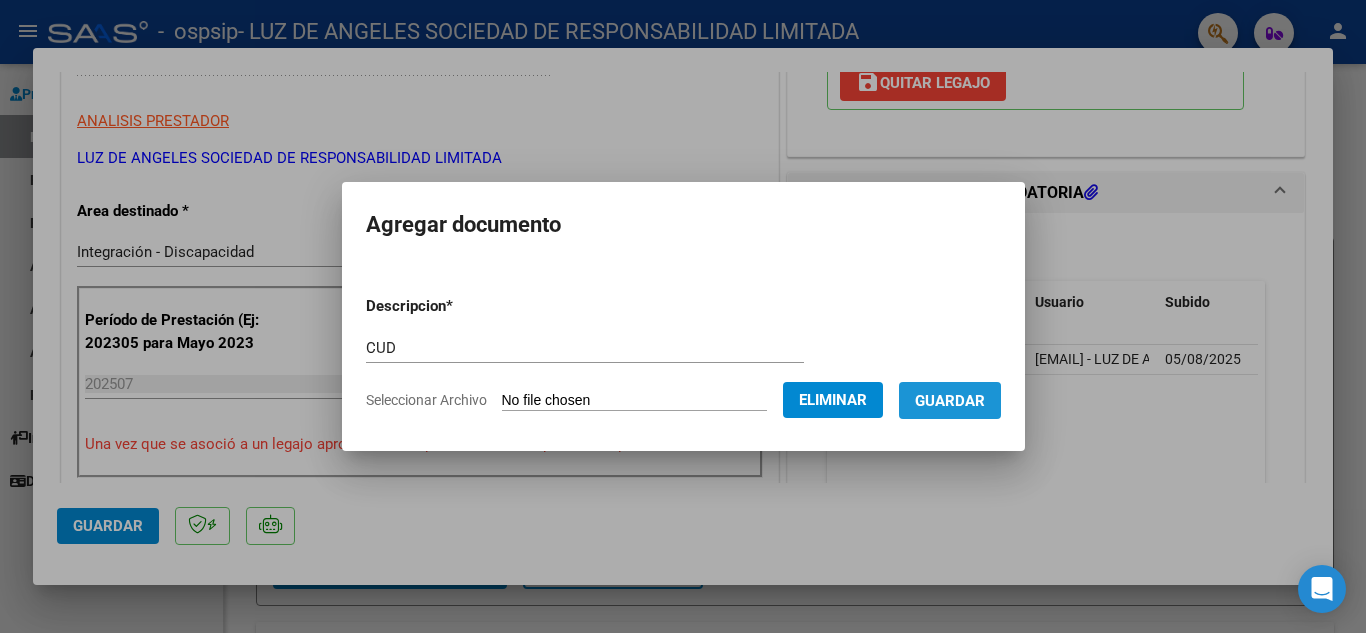 click on "Guardar" at bounding box center [950, 400] 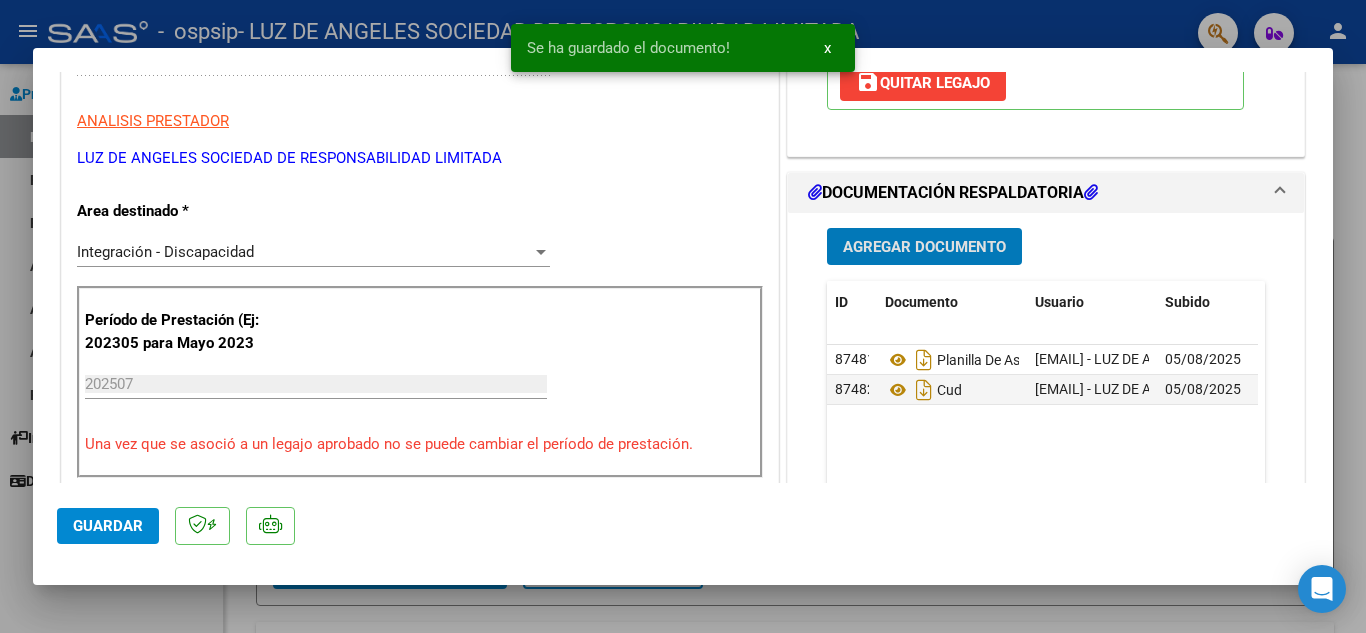 click on "Agregar Documento" at bounding box center [924, 247] 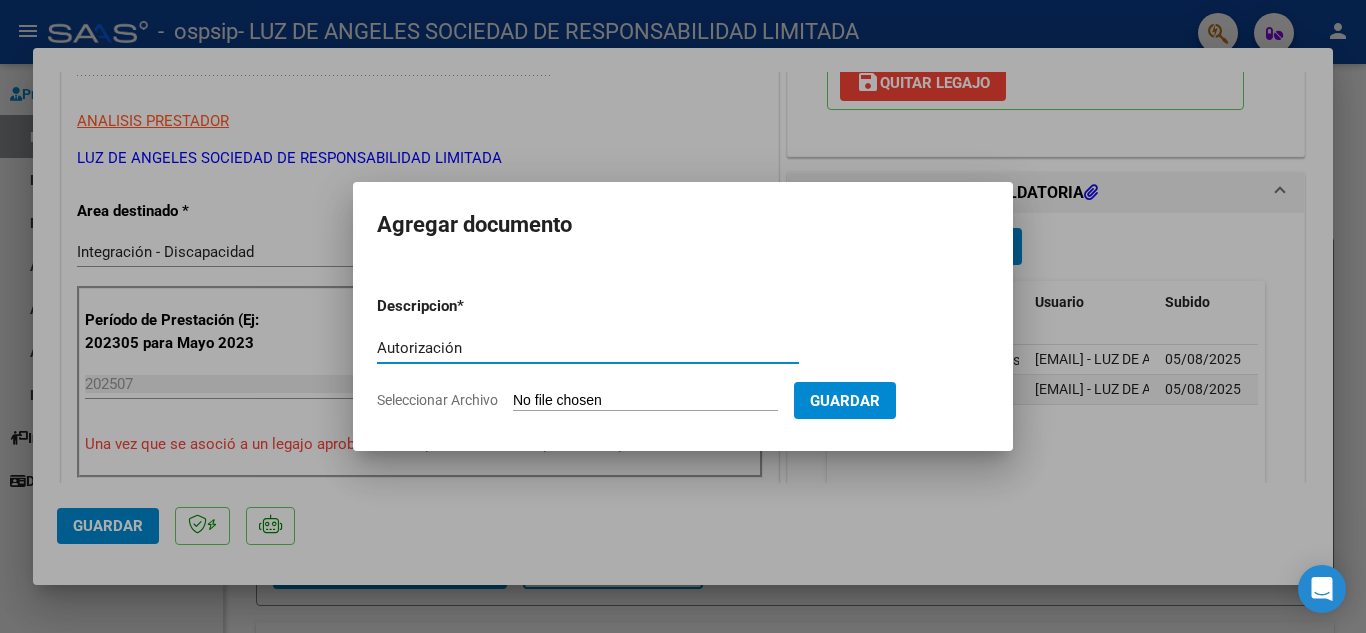 type on "Autorización" 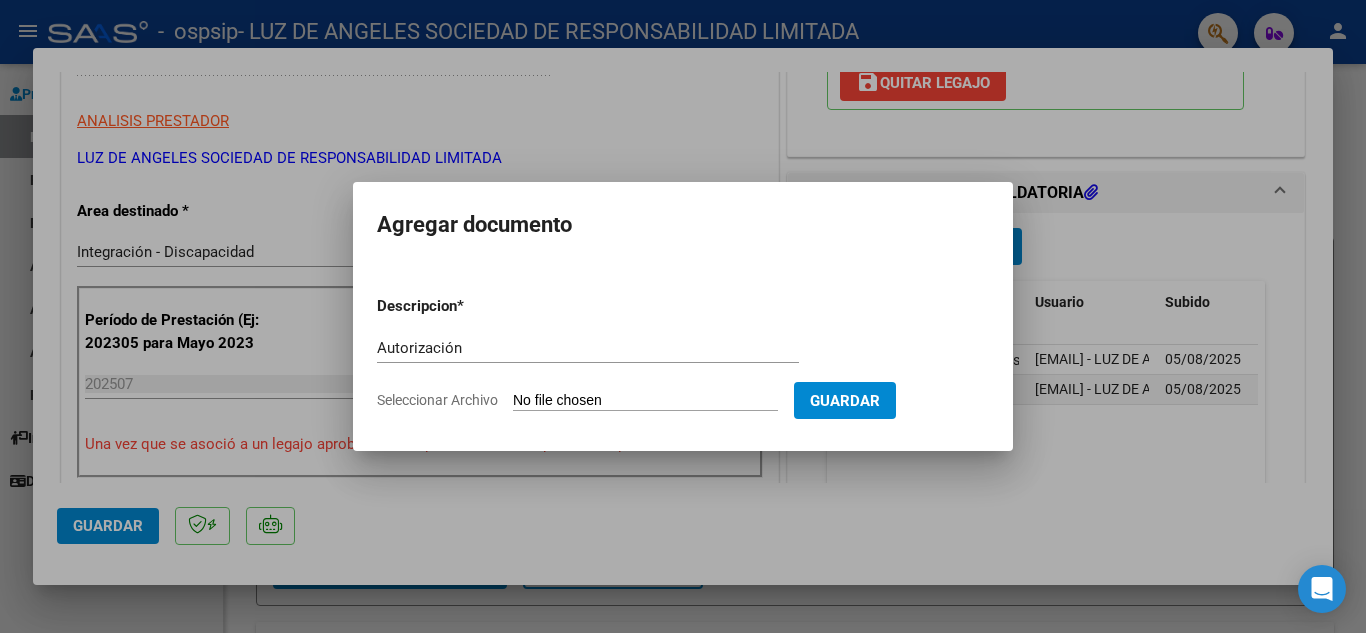 type on "C:\fakepath\ [NAME] [NAME] [NUMBER] SEGUN RESOLUCION 360 22_firmado.pdf" 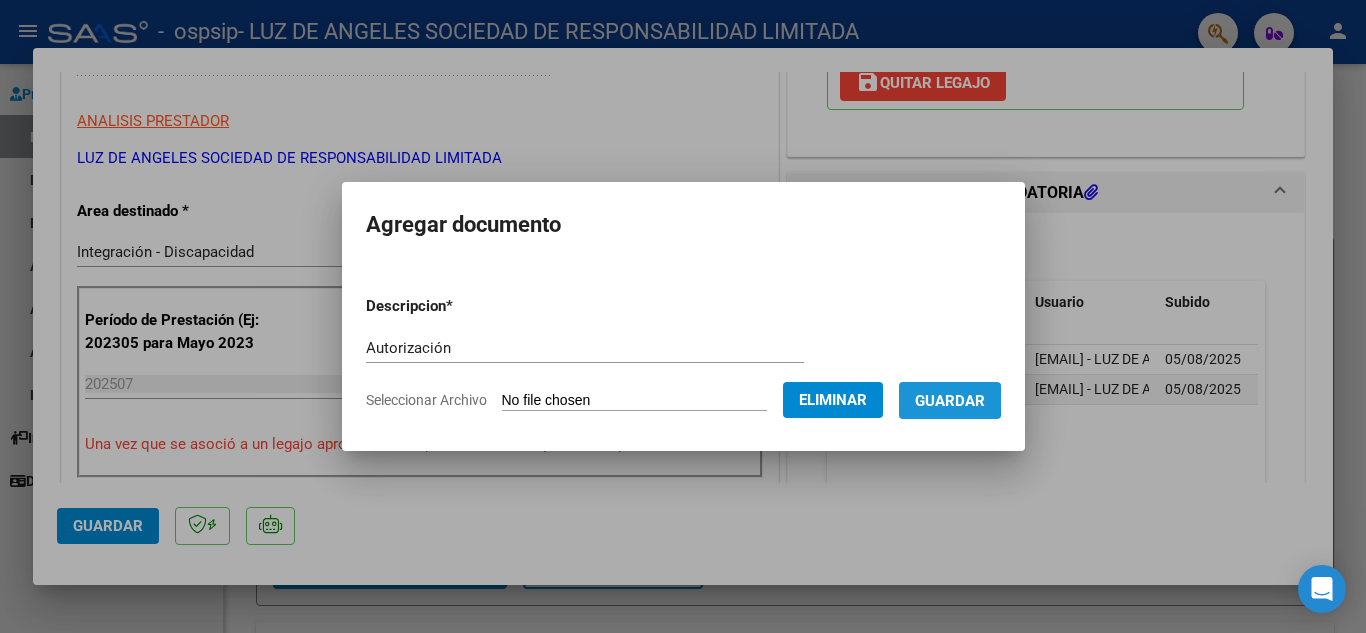 click on "Guardar" at bounding box center [950, 401] 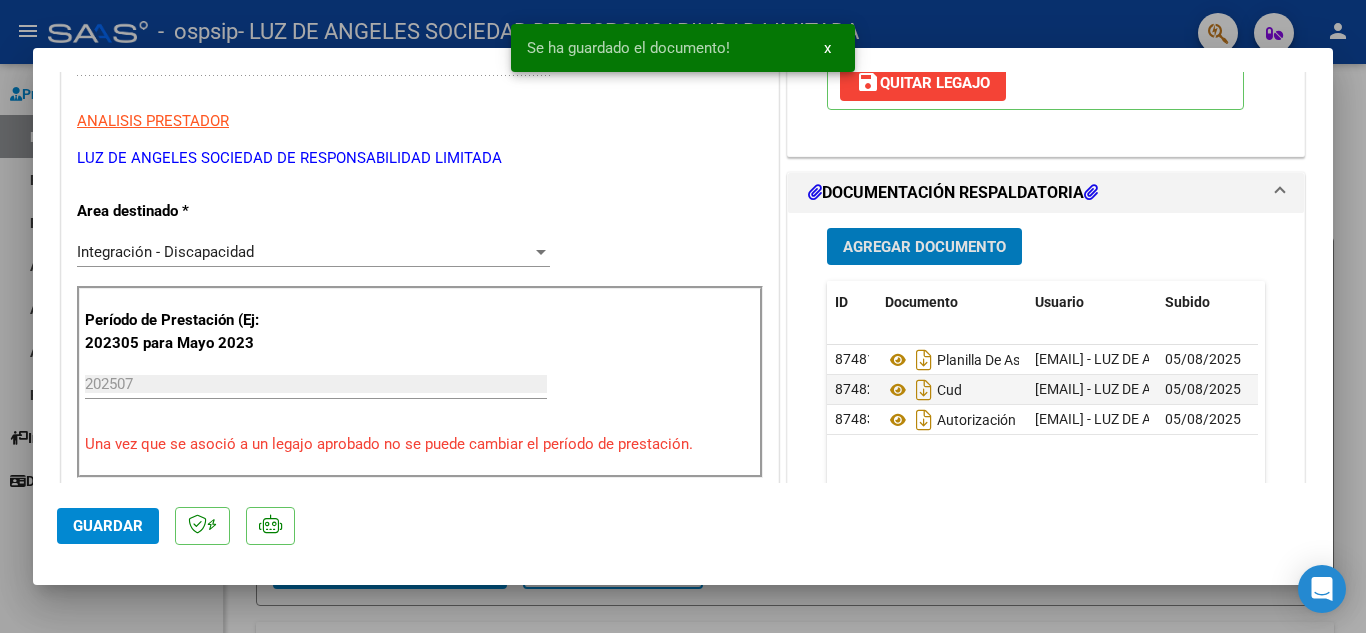 click on "Agregar Documento" at bounding box center [924, 247] 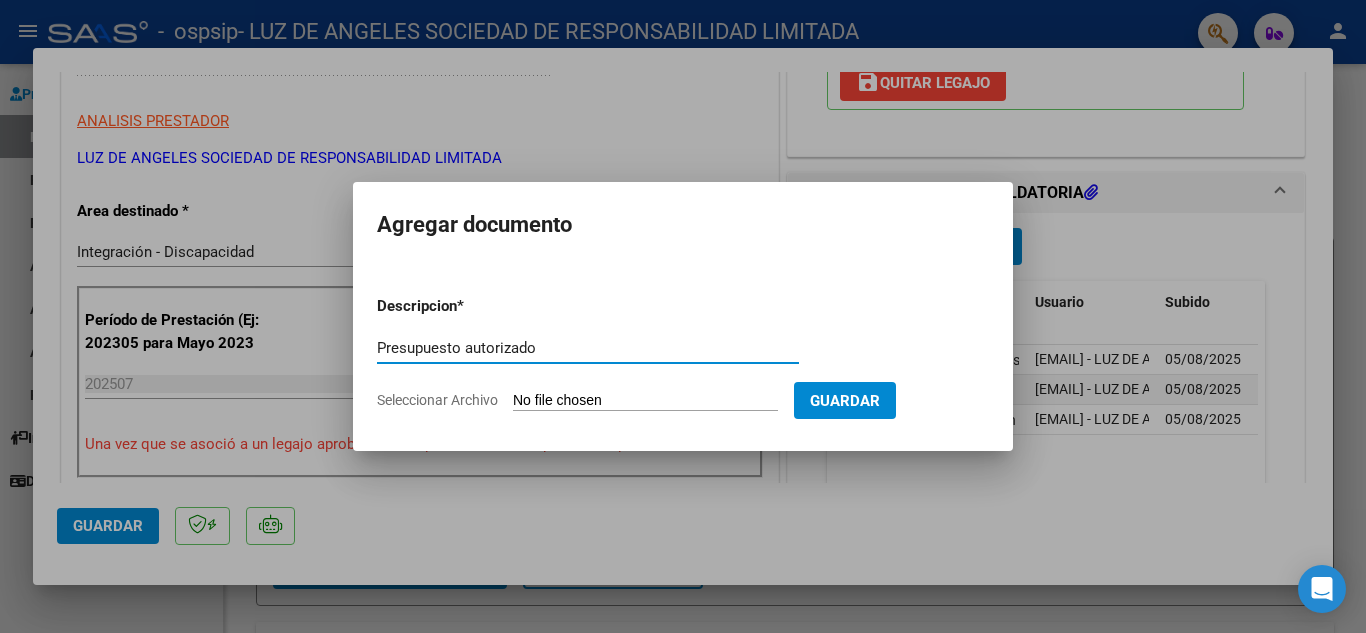 type on "Presupuesto autorizado" 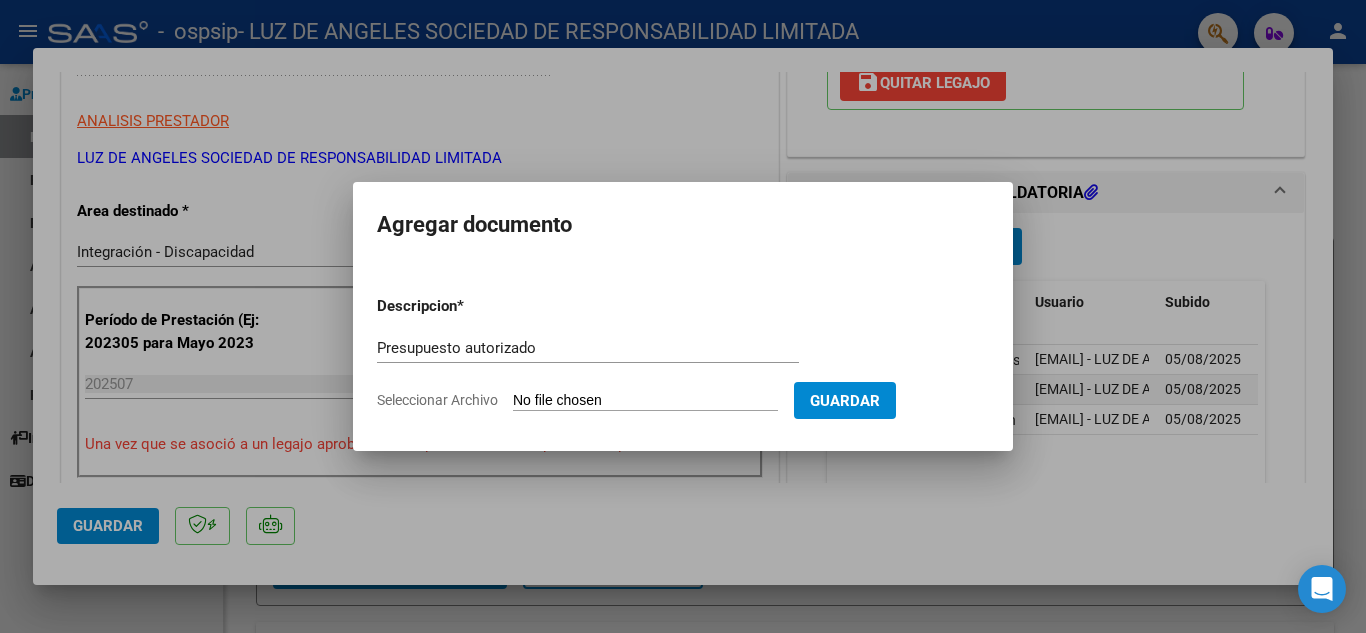 click on "Seleccionar Archivo" at bounding box center (645, 401) 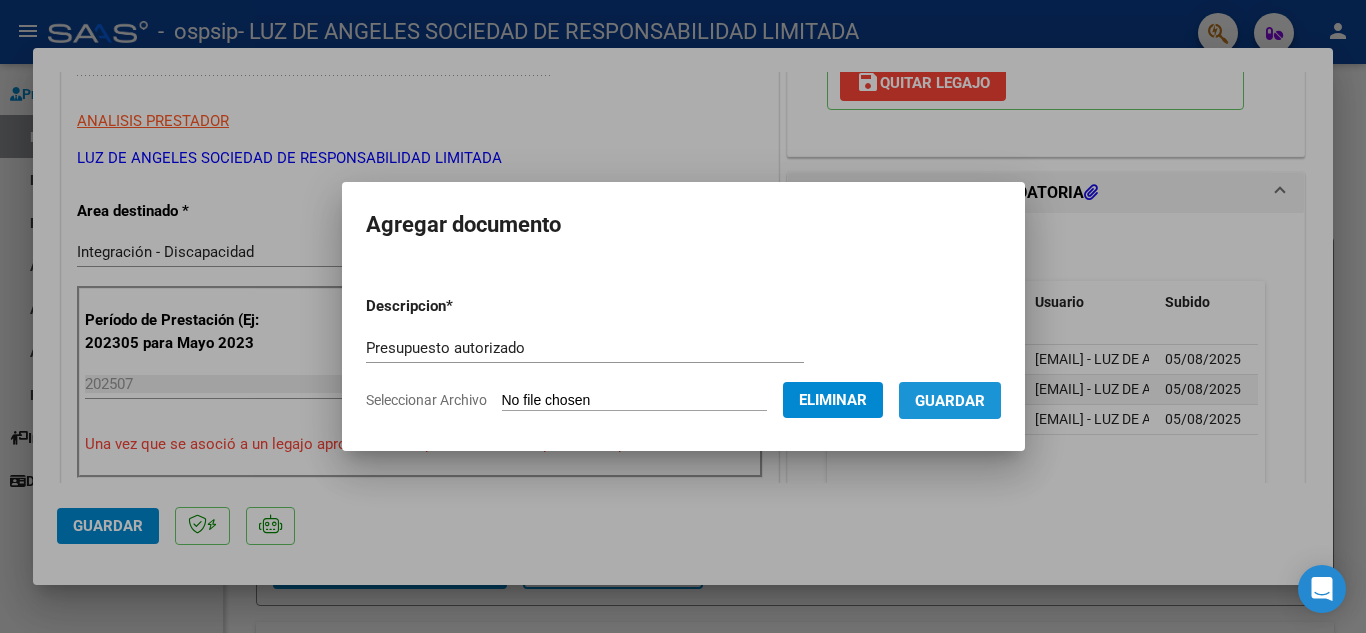 click on "Guardar" at bounding box center [950, 401] 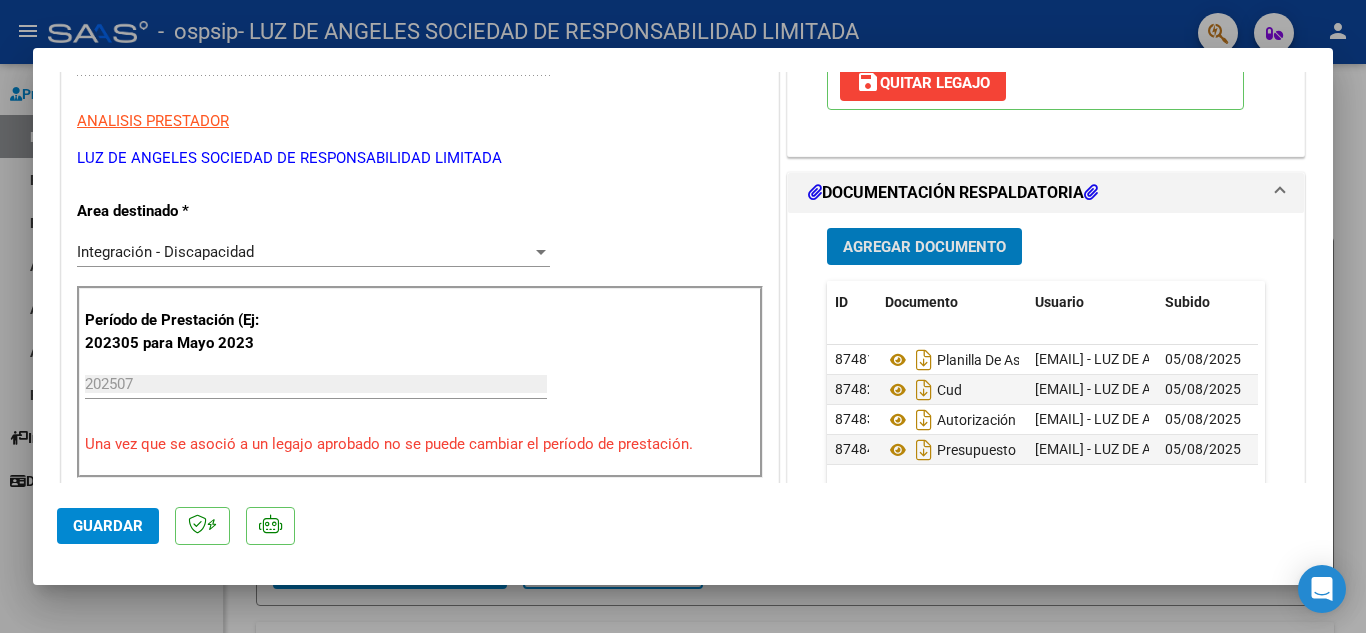 click on "Guardar" 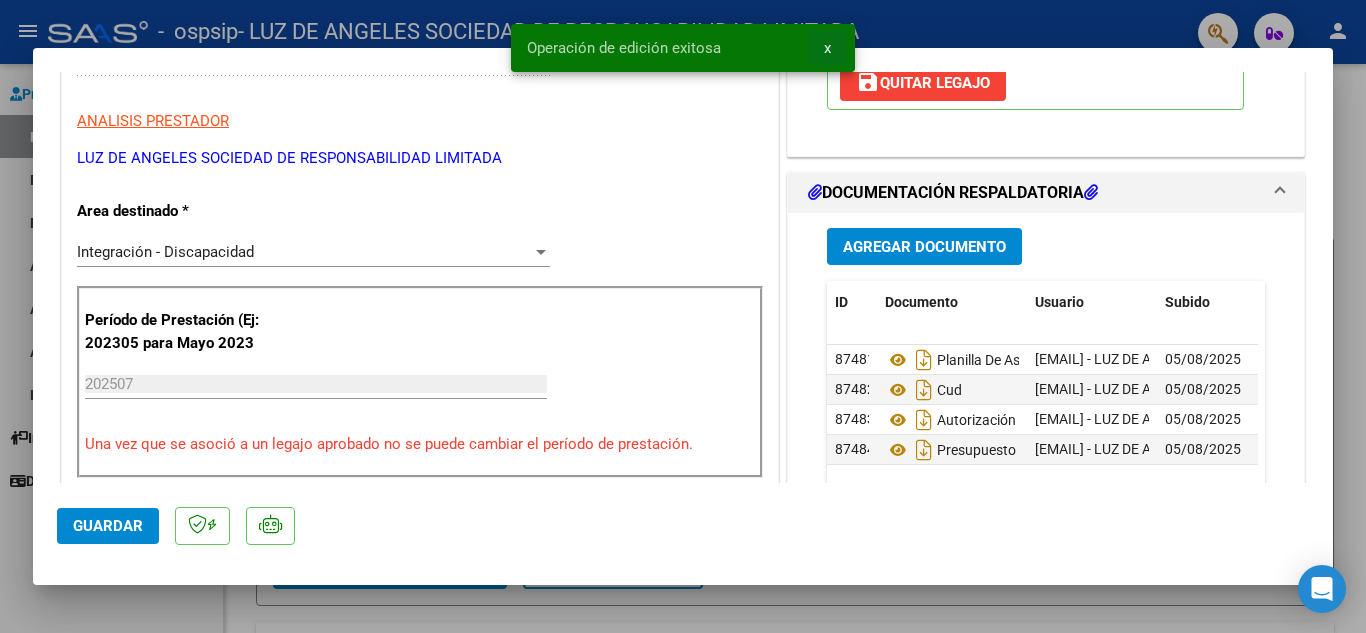 click on "x" at bounding box center [827, 48] 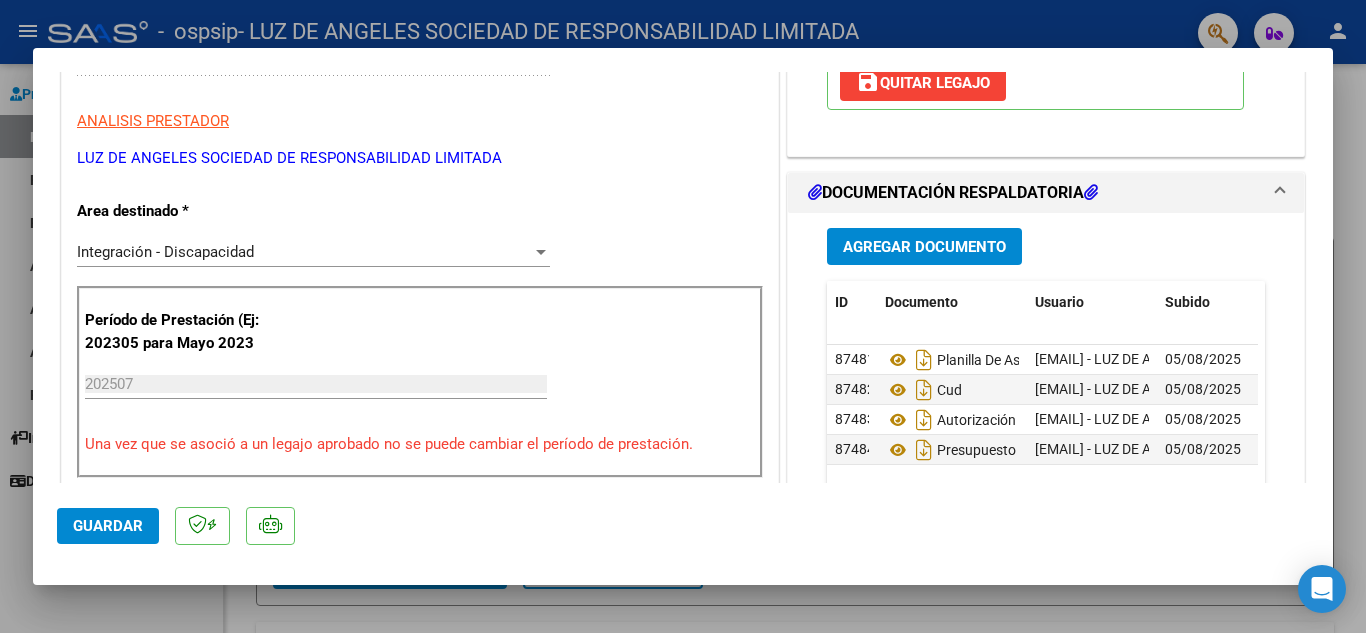 click at bounding box center (683, 316) 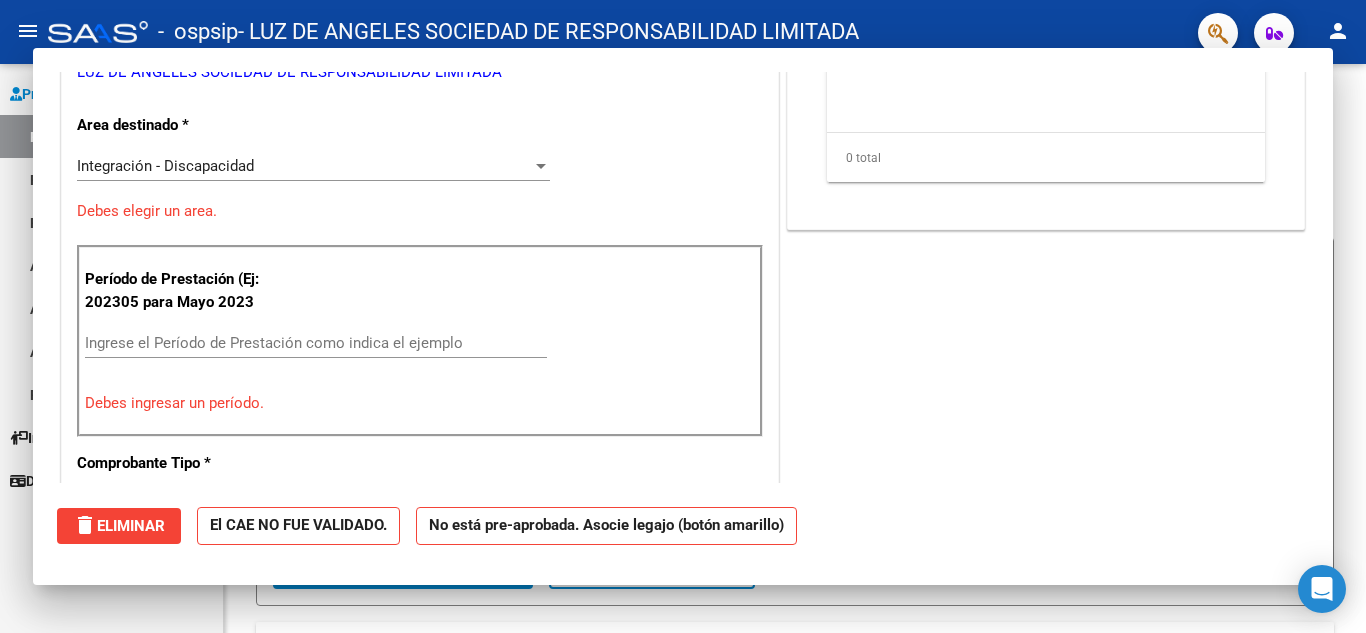 scroll, scrollTop: 321, scrollLeft: 0, axis: vertical 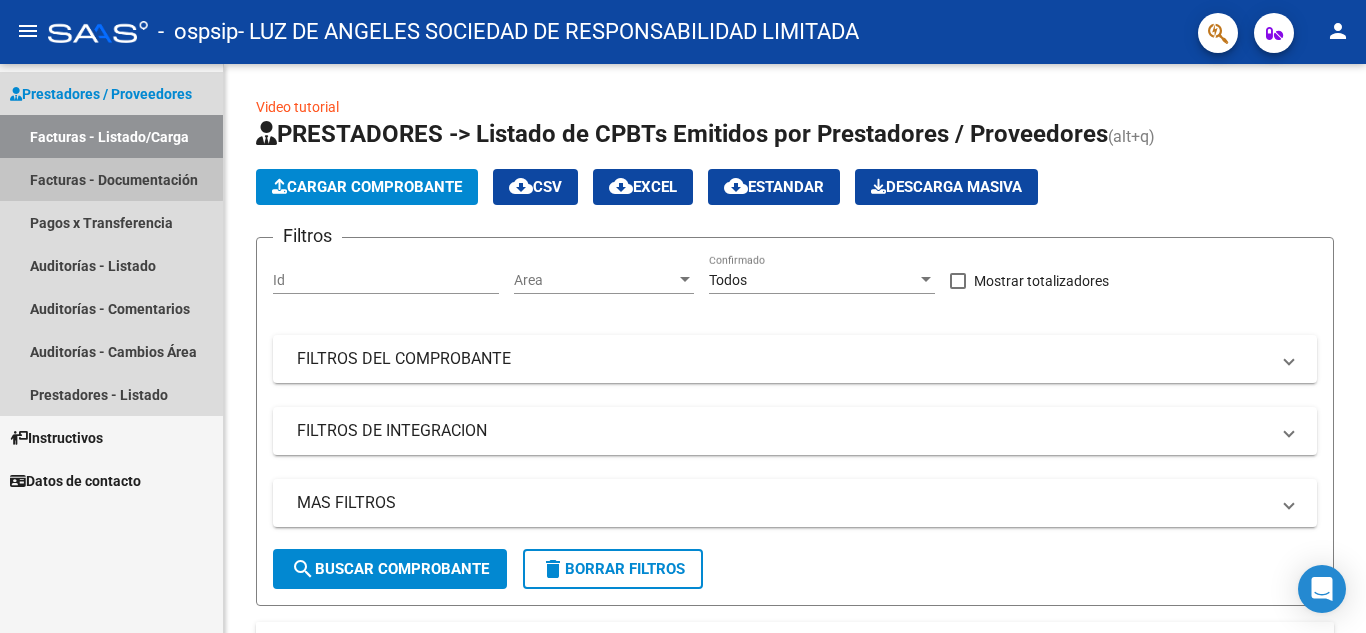click on "Facturas - Documentación" at bounding box center [111, 179] 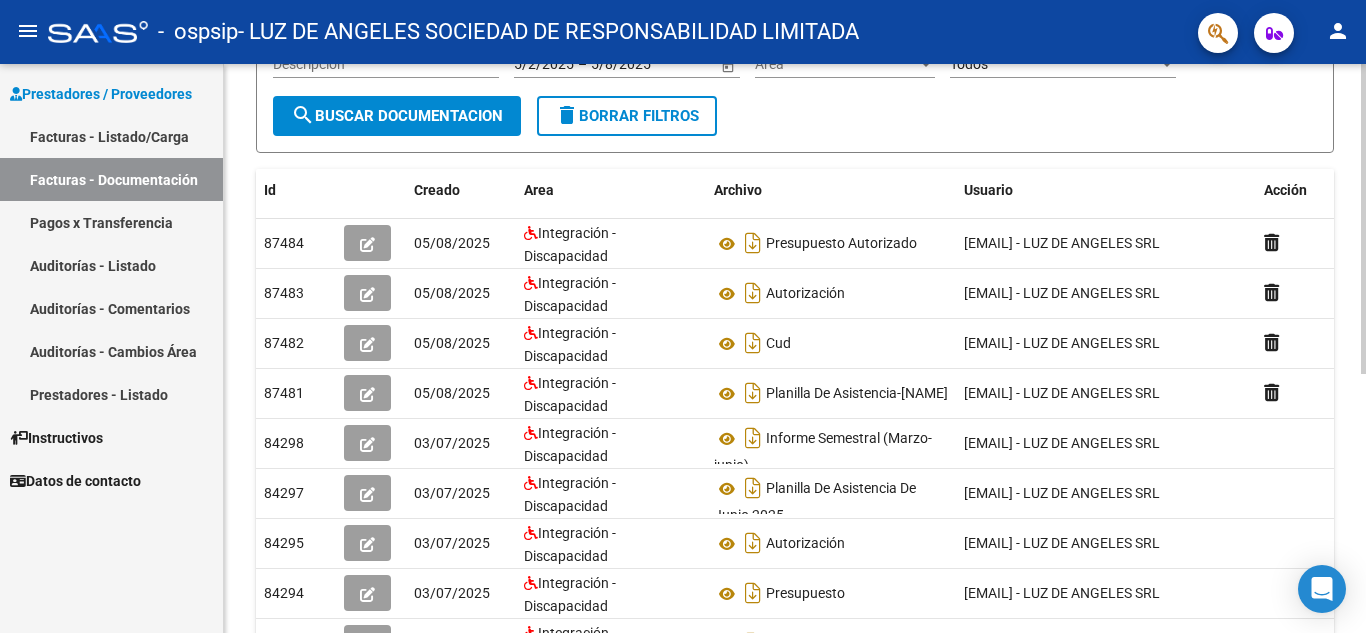 scroll, scrollTop: 249, scrollLeft: 0, axis: vertical 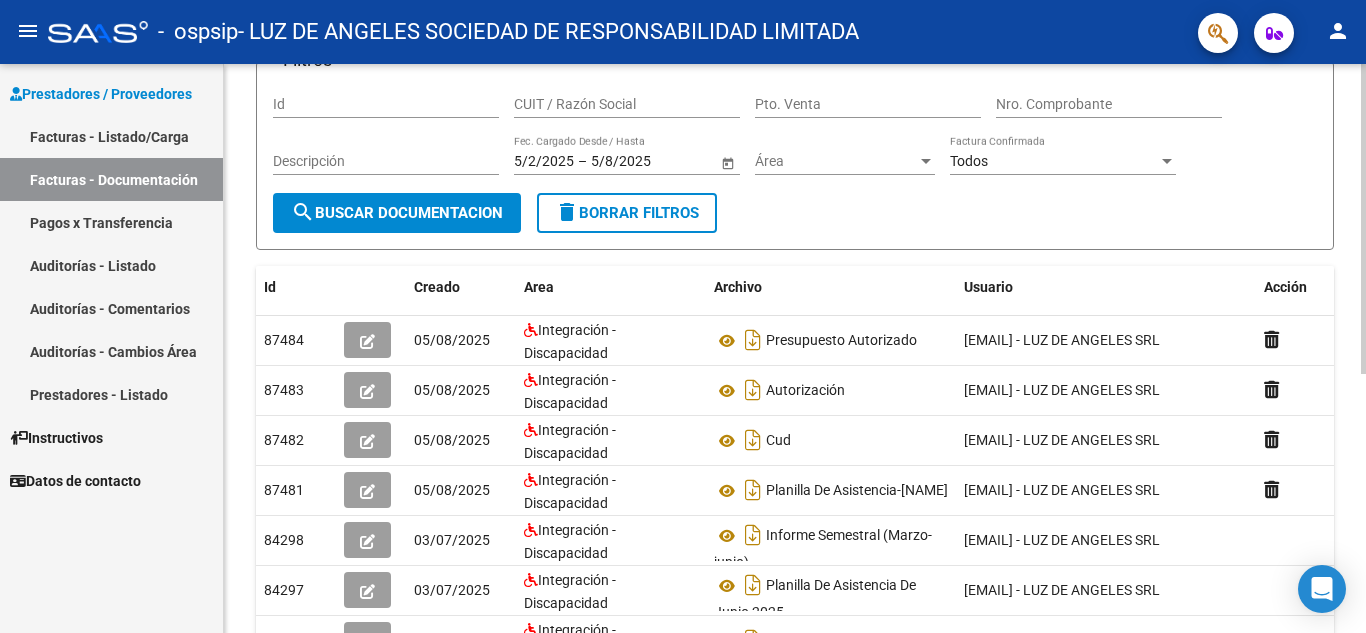 click 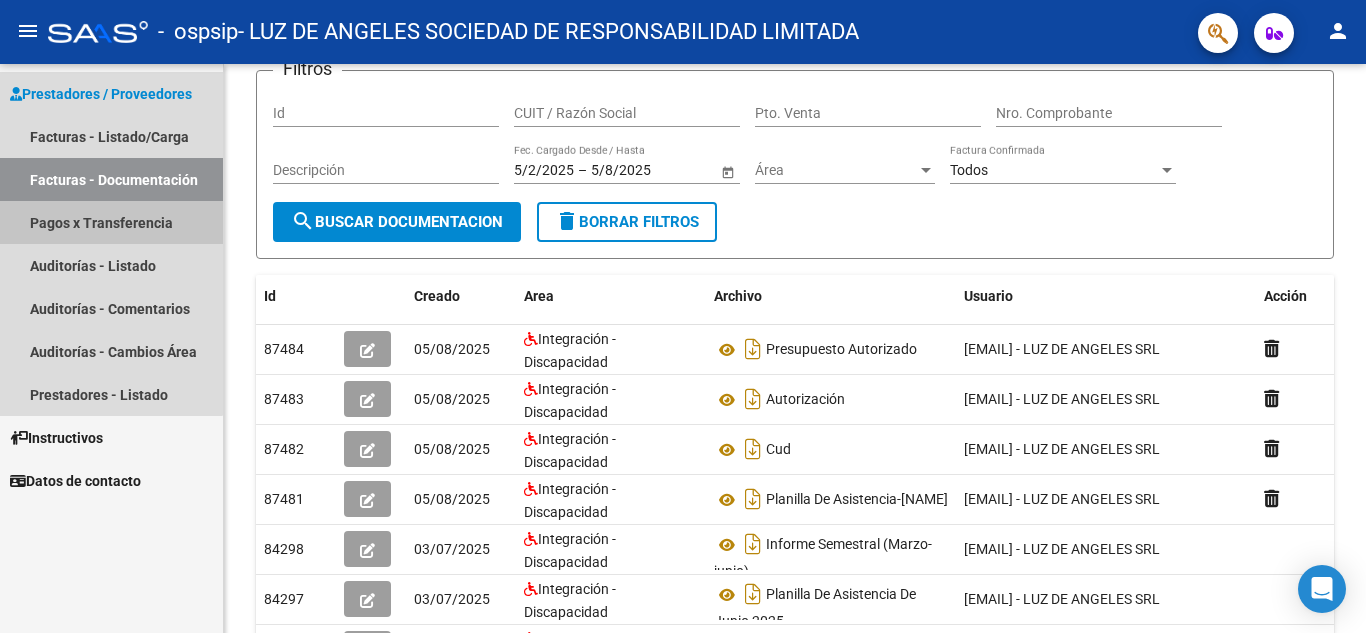 click on "Pagos x Transferencia" at bounding box center [111, 222] 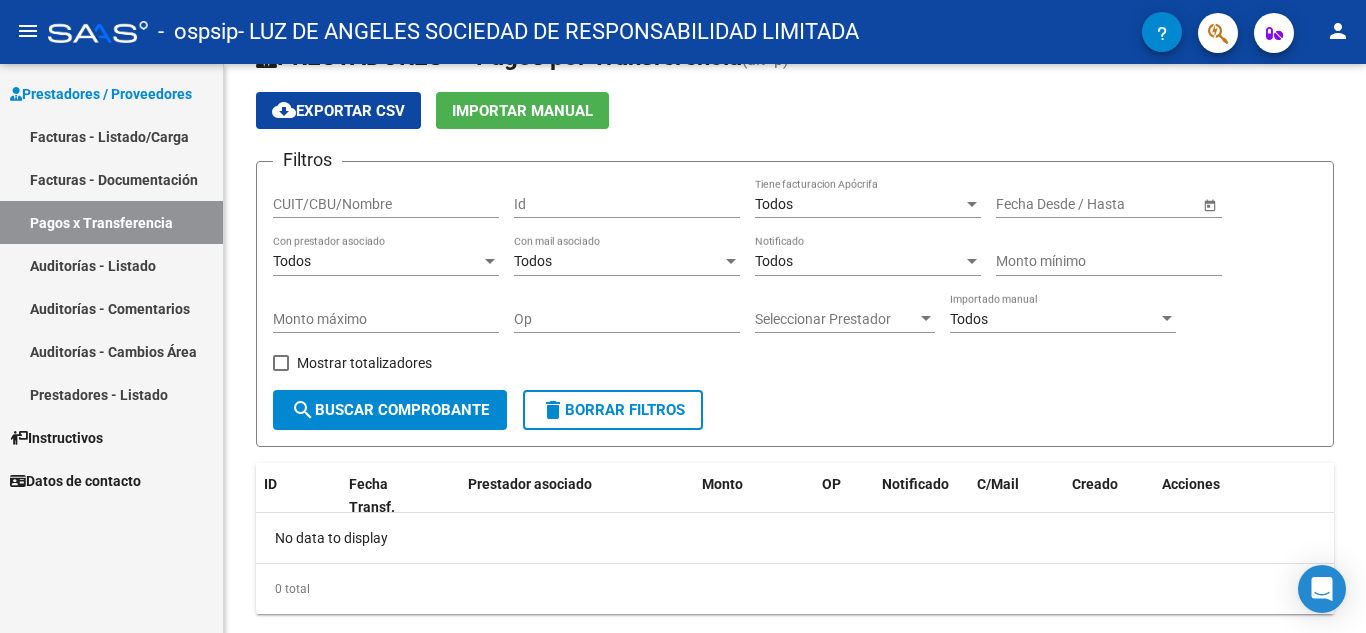 scroll, scrollTop: 100, scrollLeft: 0, axis: vertical 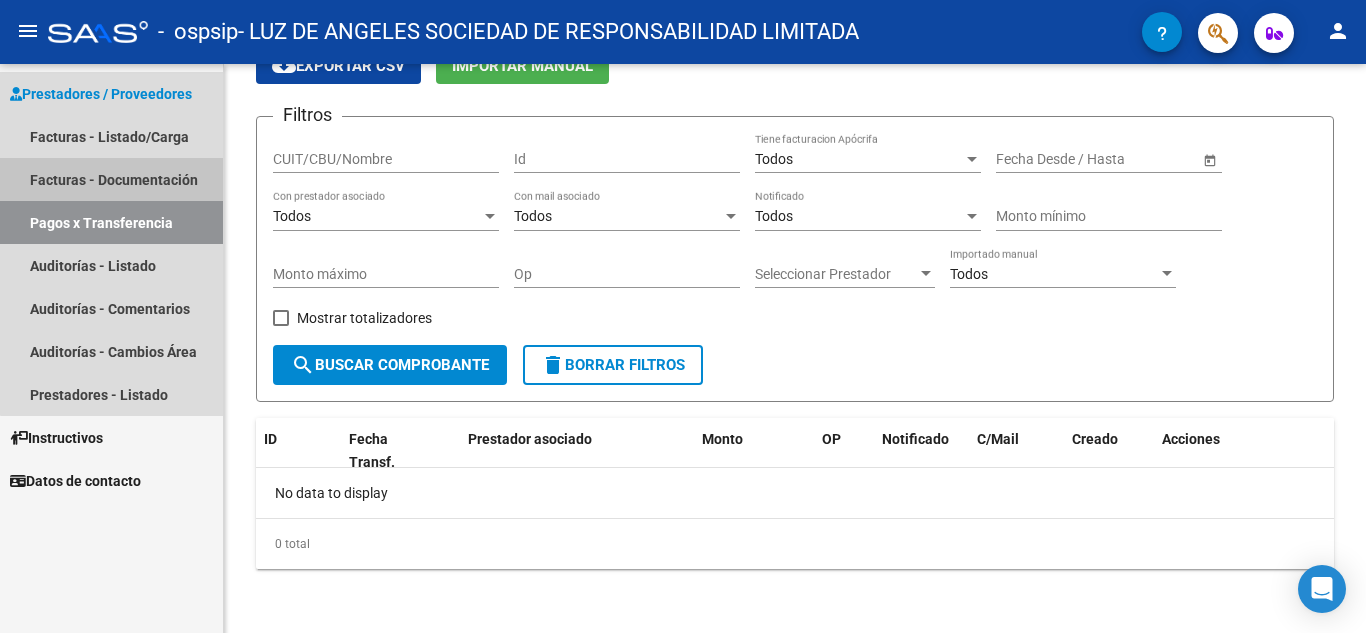 click on "Facturas - Documentación" at bounding box center [111, 179] 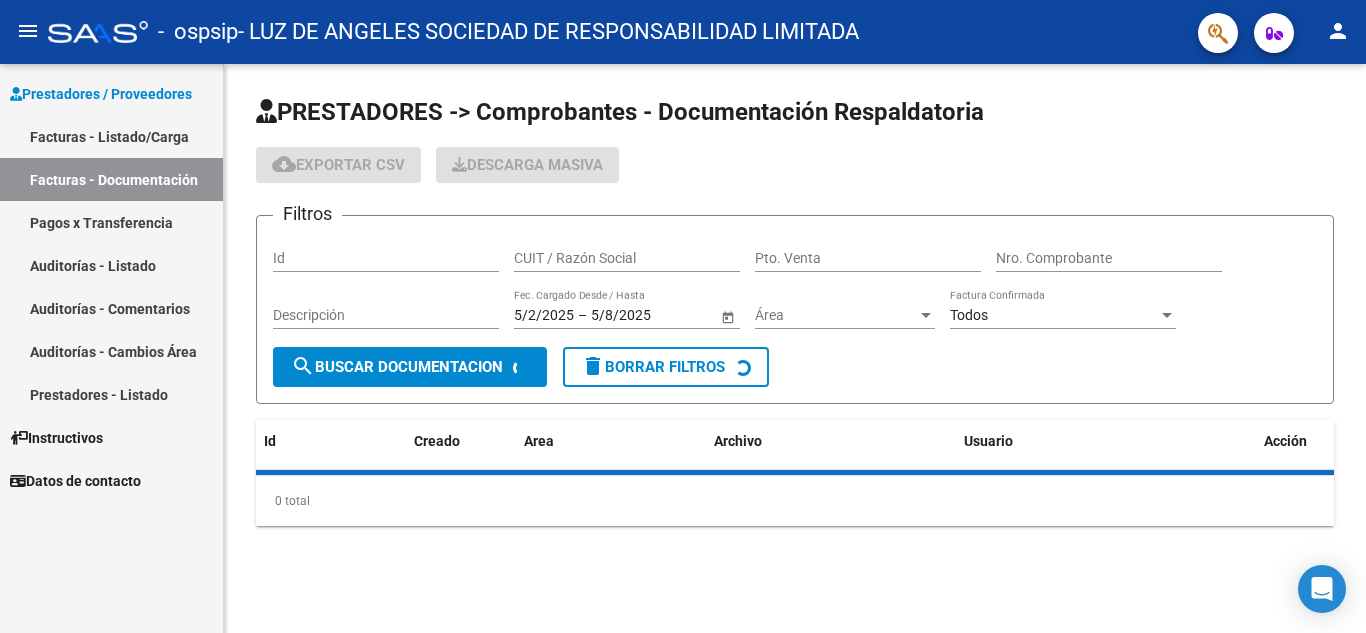 scroll, scrollTop: 0, scrollLeft: 0, axis: both 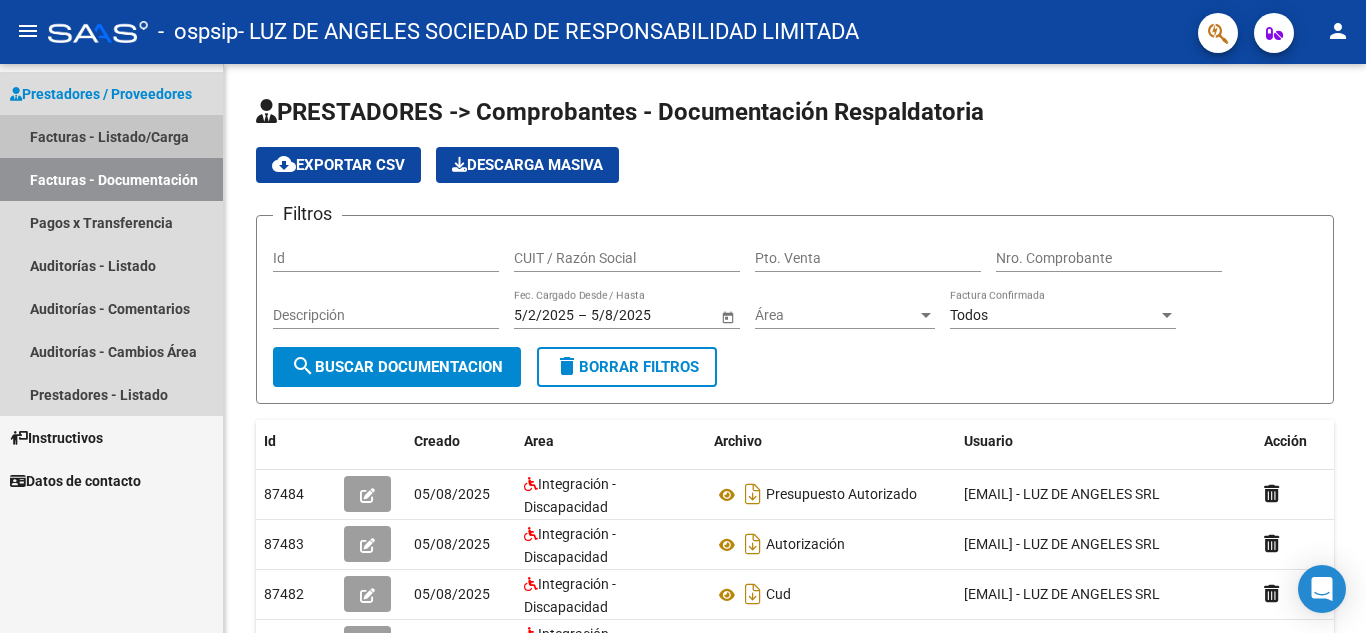 click on "Facturas - Listado/Carga" at bounding box center (111, 136) 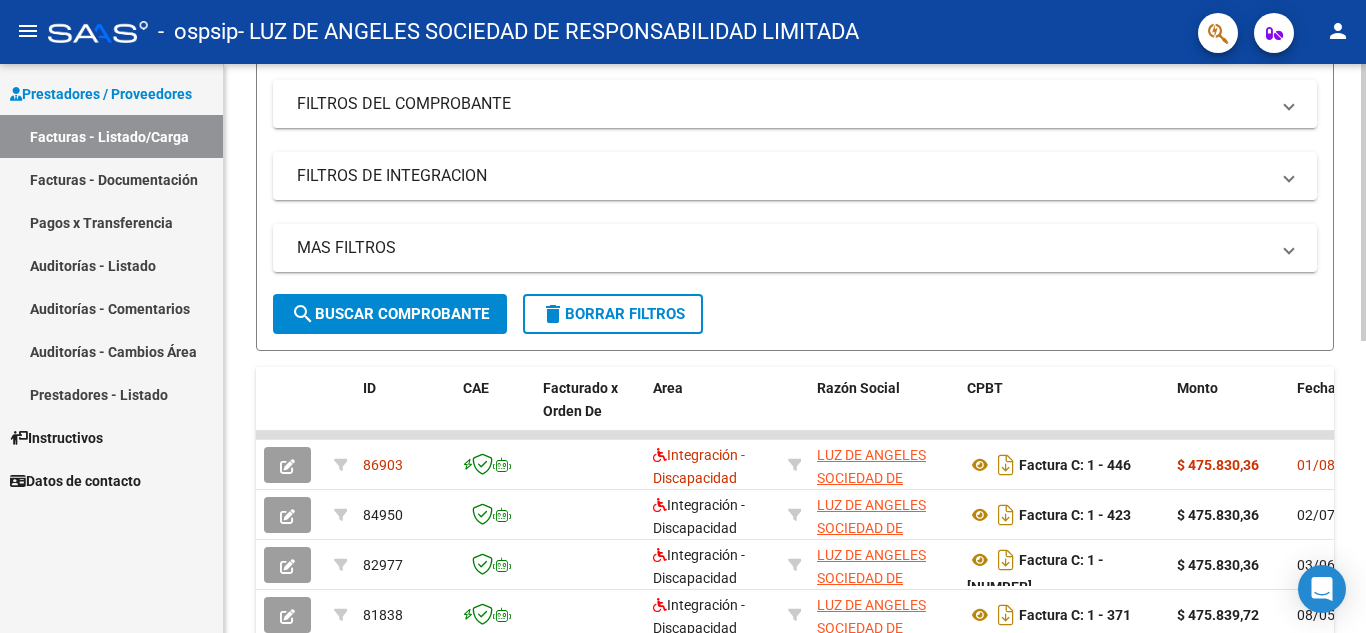 scroll, scrollTop: 267, scrollLeft: 0, axis: vertical 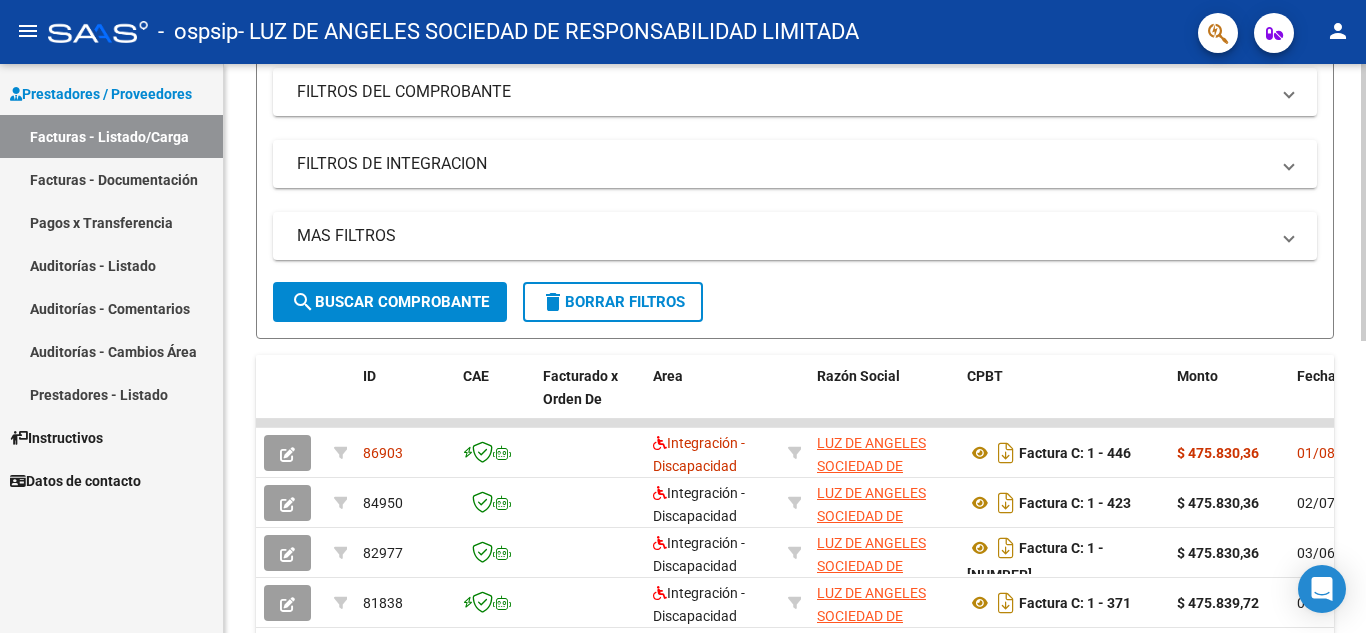 click 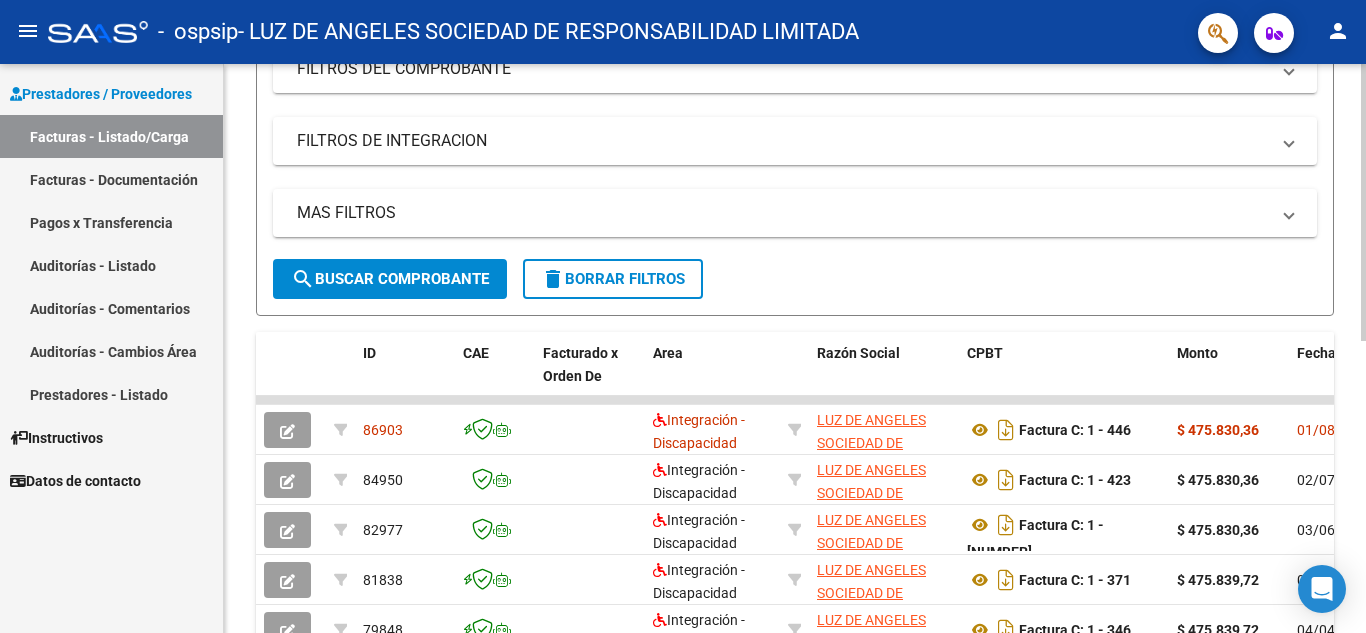 click 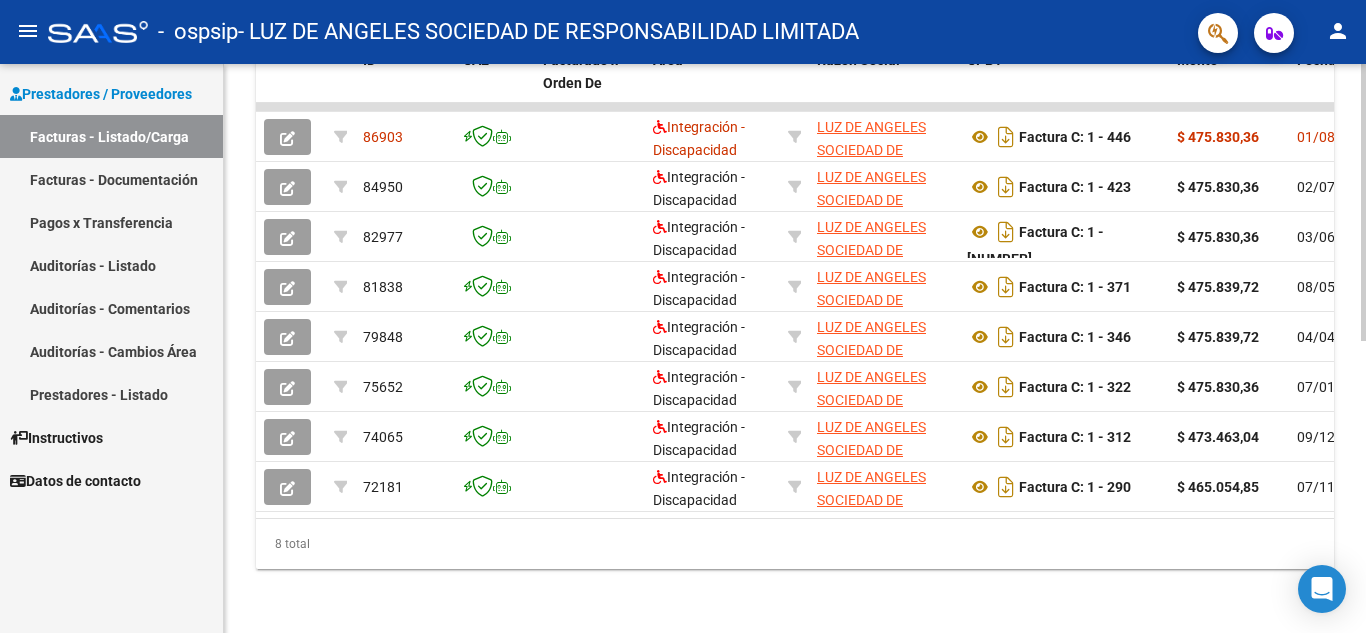 scroll, scrollTop: 579, scrollLeft: 0, axis: vertical 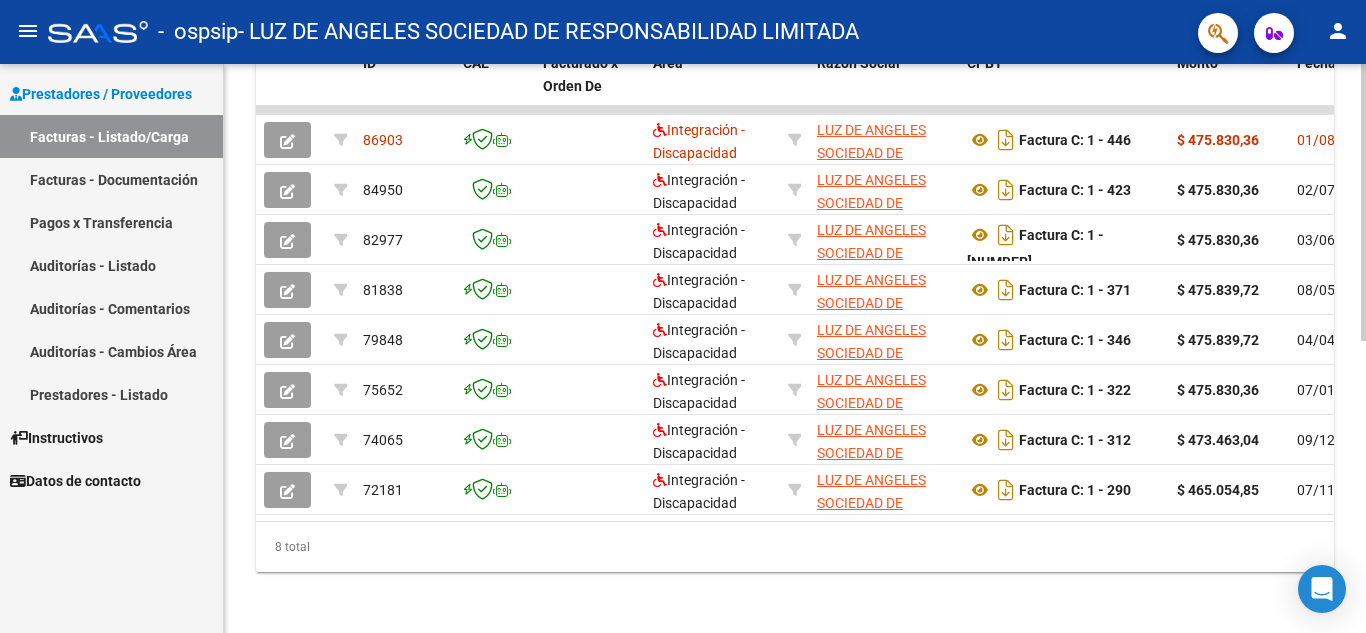 click 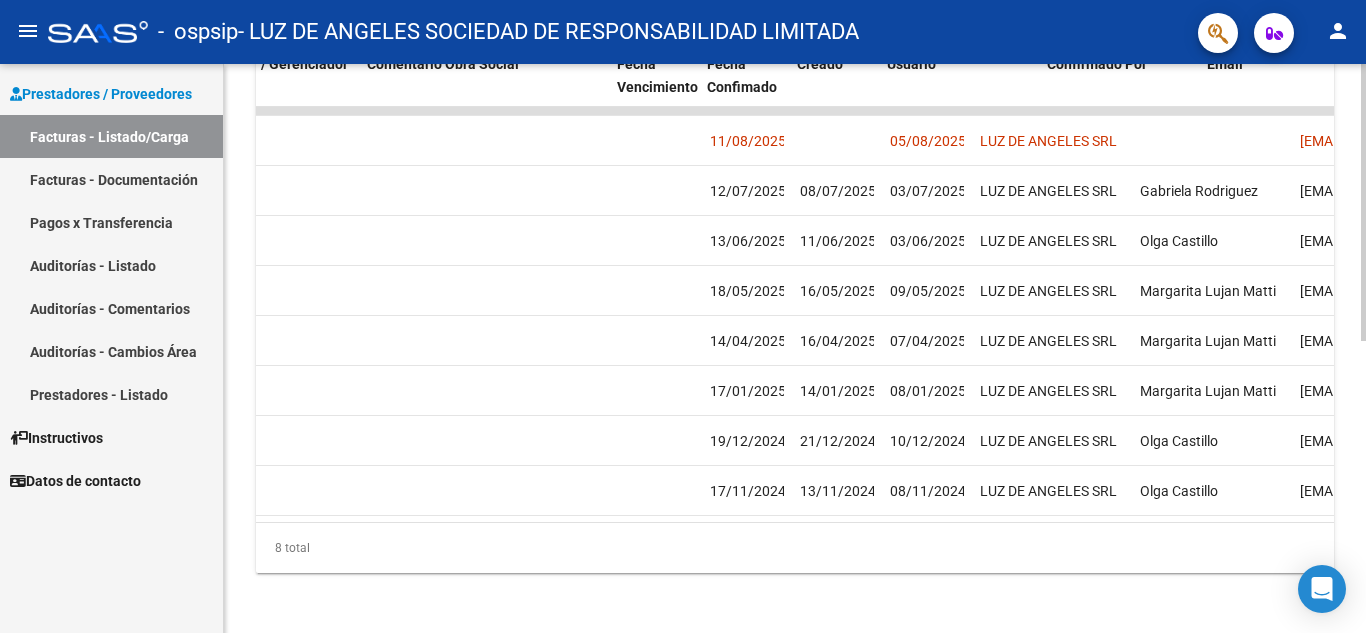 scroll, scrollTop: 0, scrollLeft: 3118, axis: horizontal 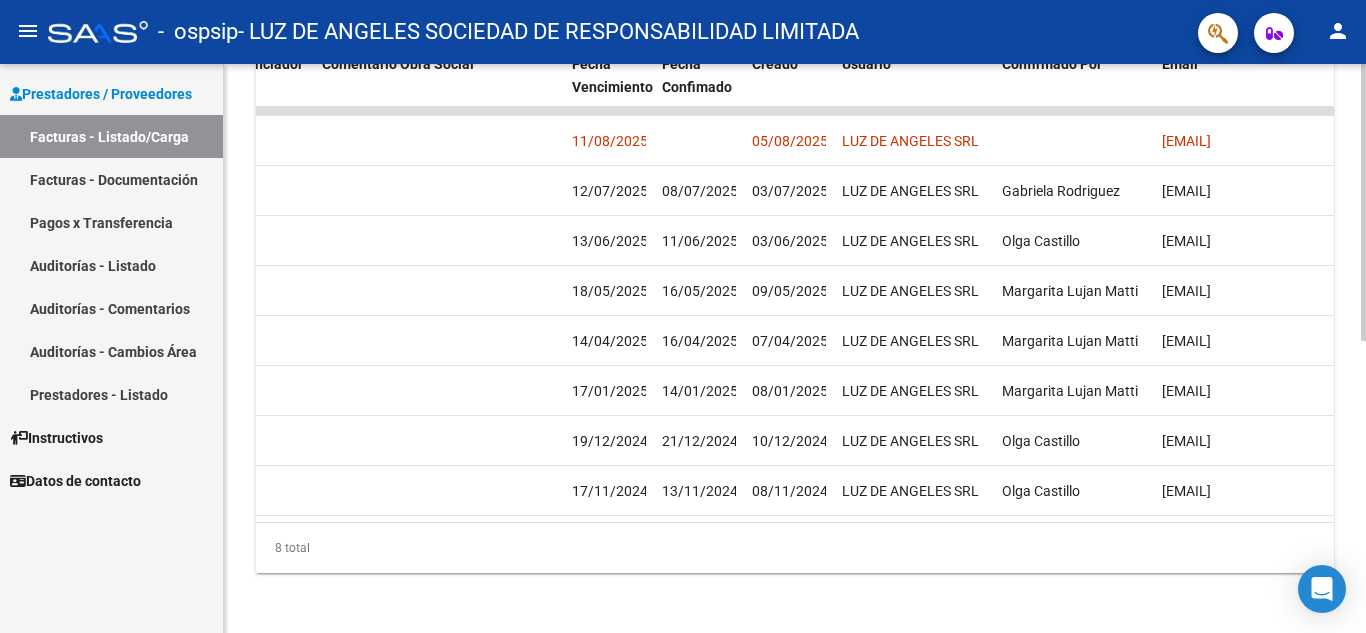 click 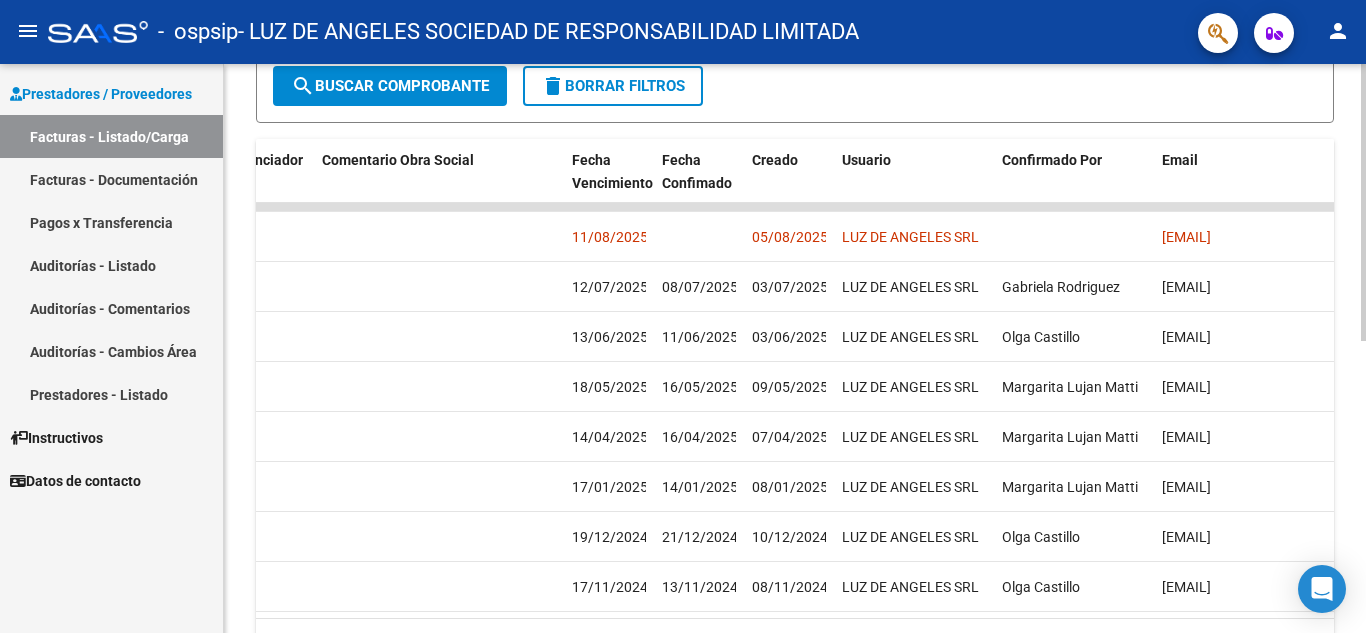 scroll, scrollTop: 478, scrollLeft: 0, axis: vertical 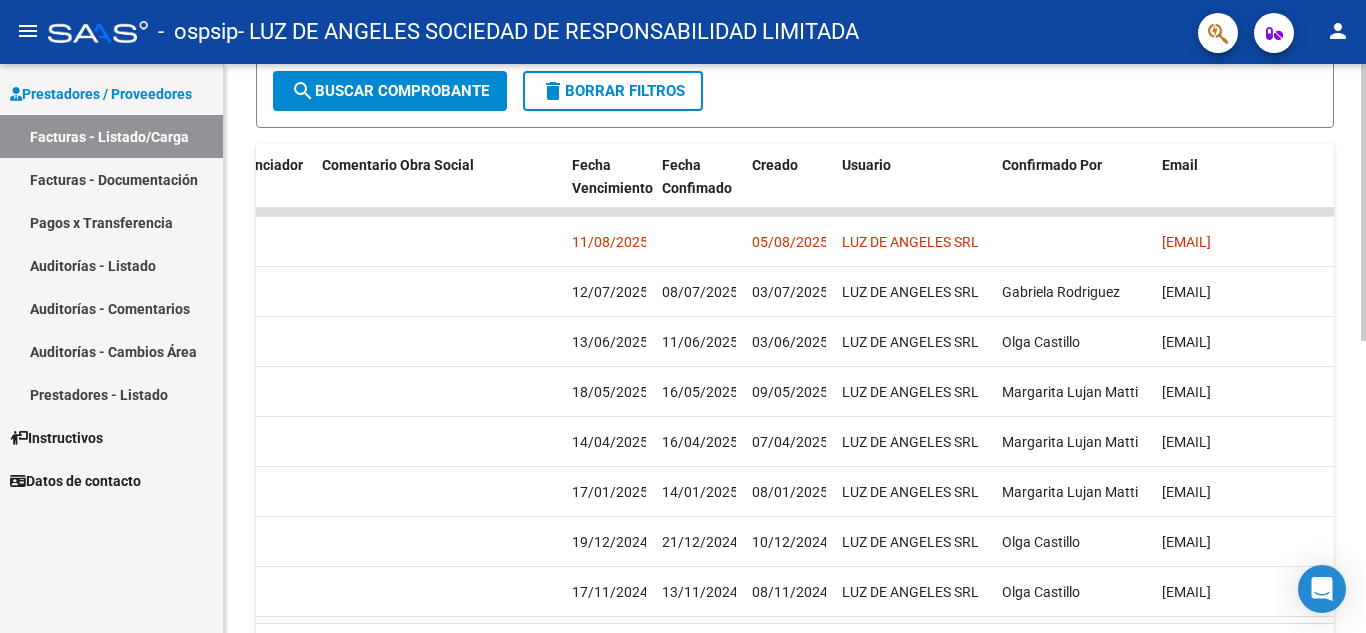 click 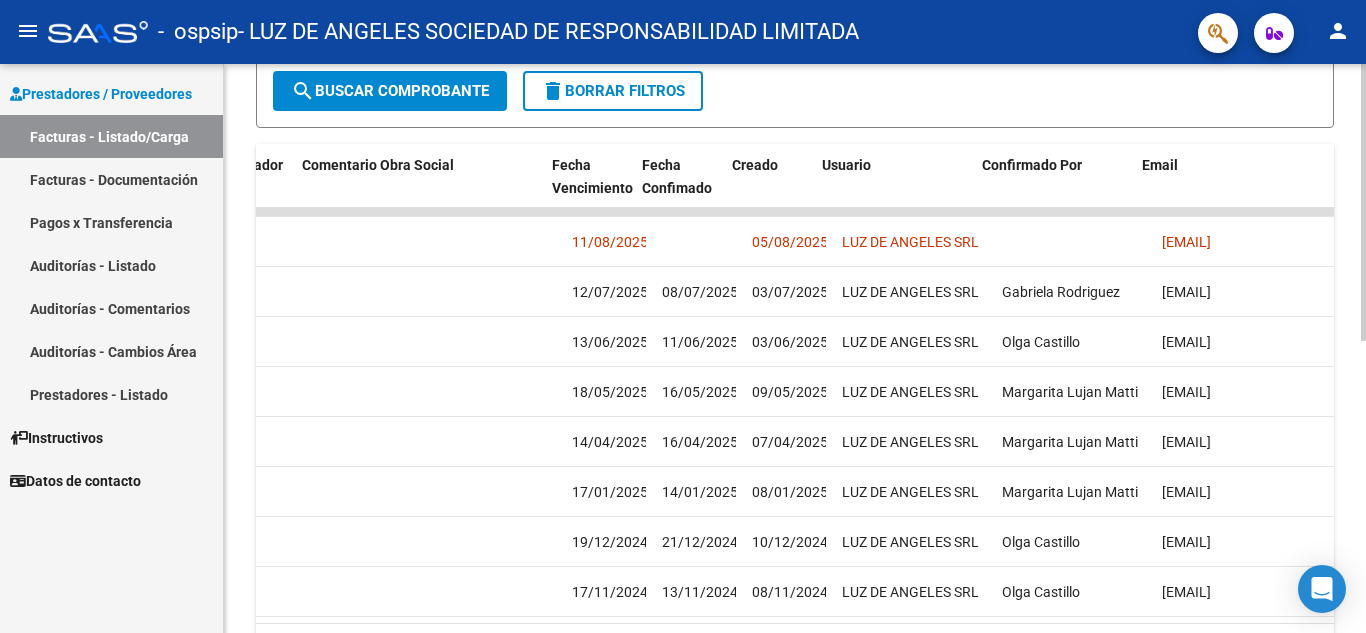 scroll, scrollTop: 0, scrollLeft: 3138, axis: horizontal 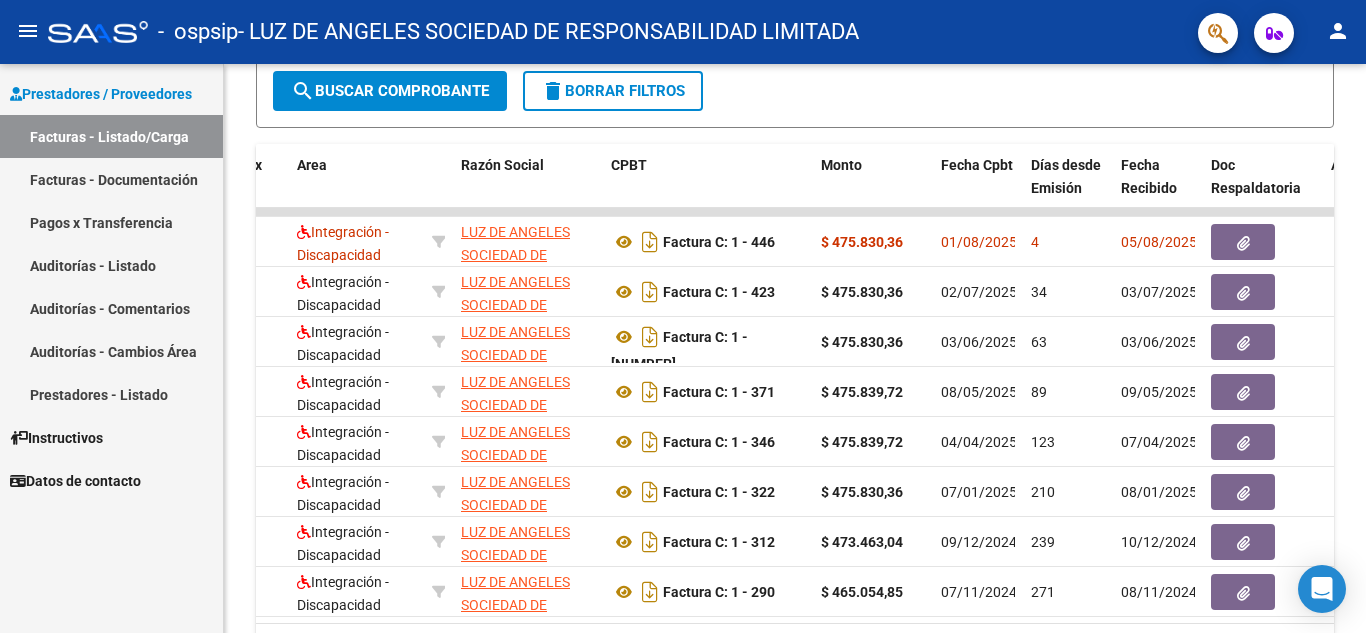 click on "person" 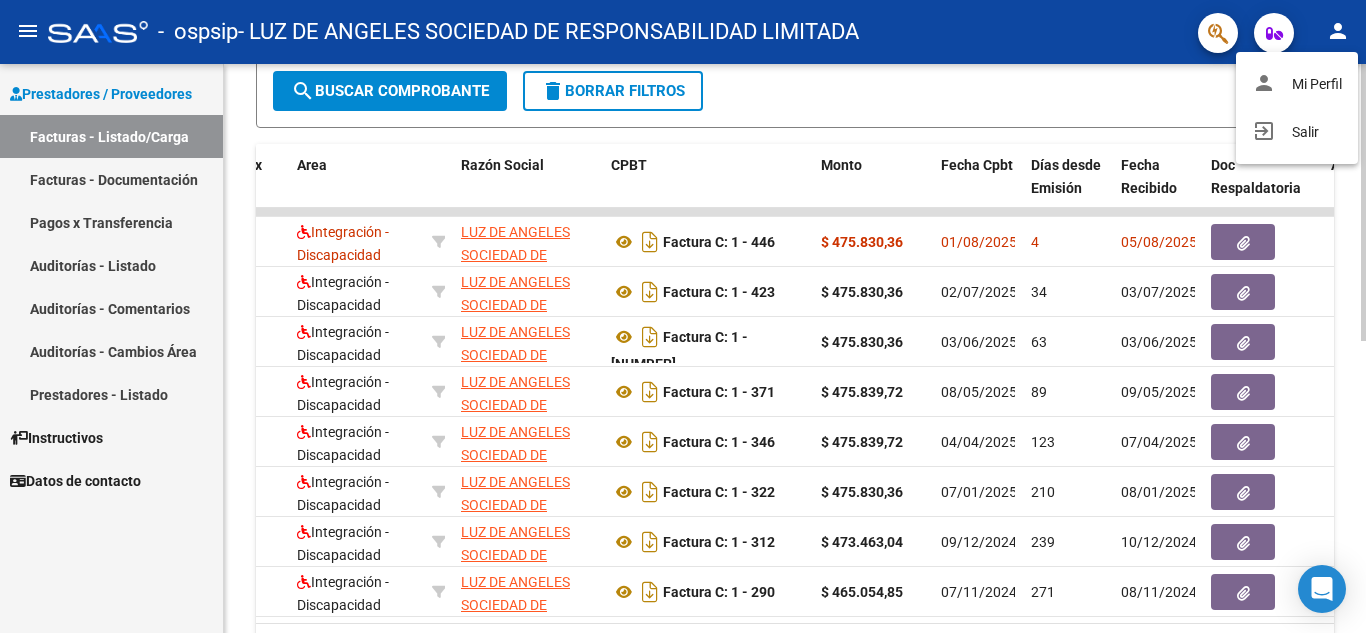 click on "exit_to_app  Salir" at bounding box center (1297, 132) 